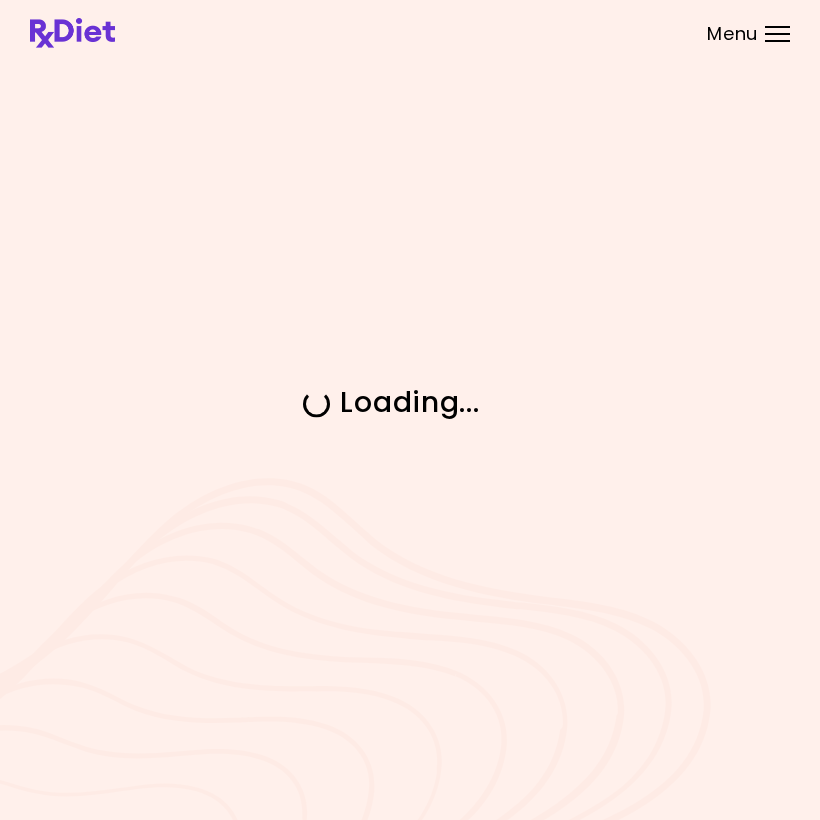 scroll, scrollTop: 0, scrollLeft: 0, axis: both 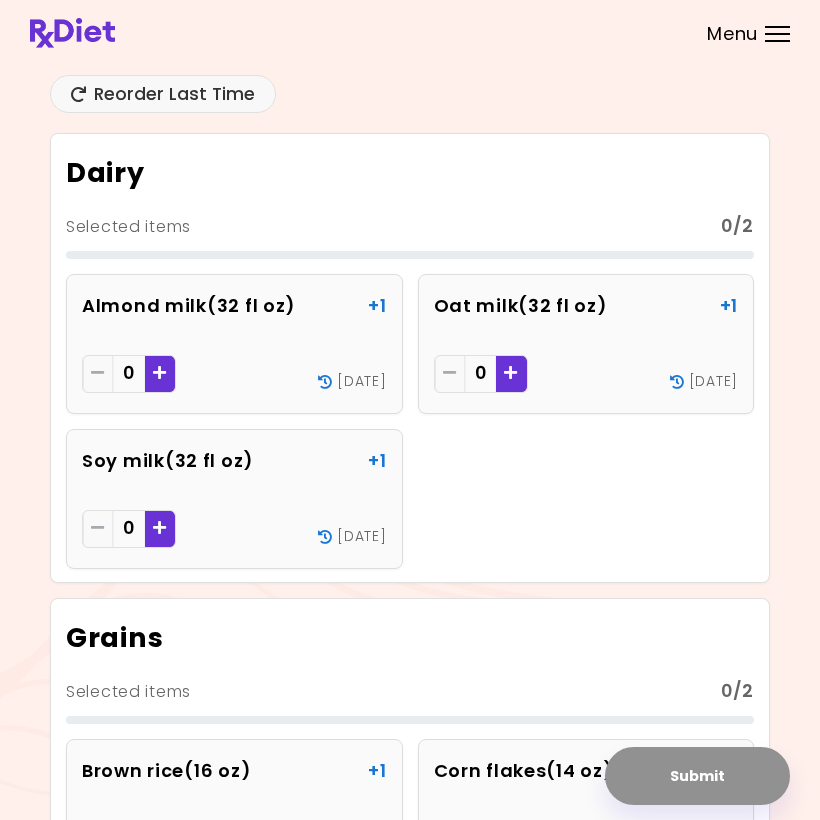 click at bounding box center [777, 41] 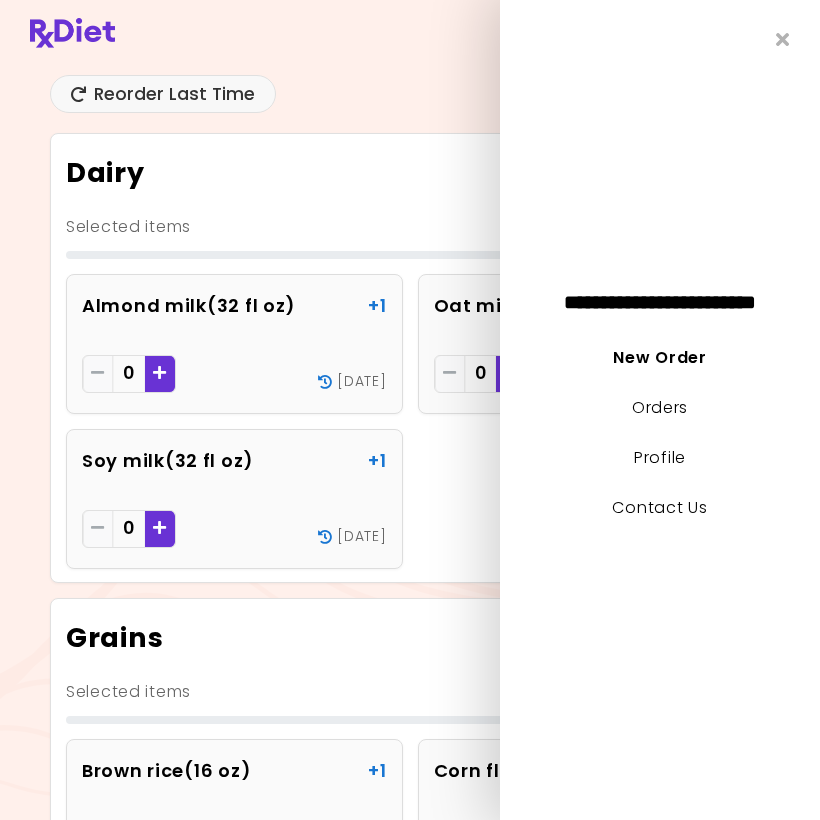 click on "New Order" at bounding box center (659, 357) 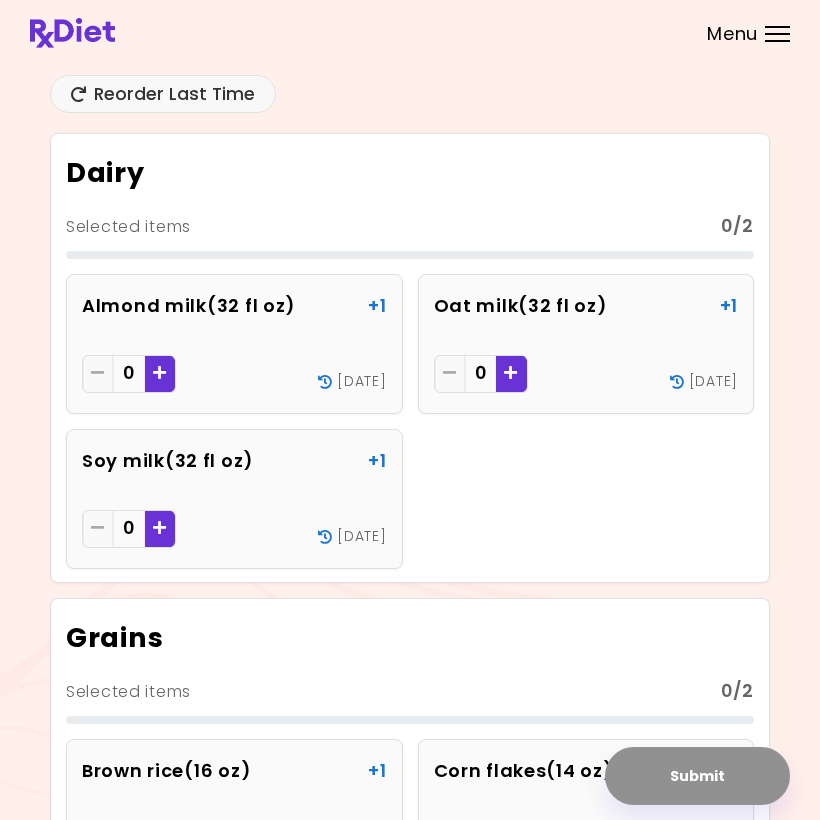 click on "Menu" at bounding box center [777, 34] 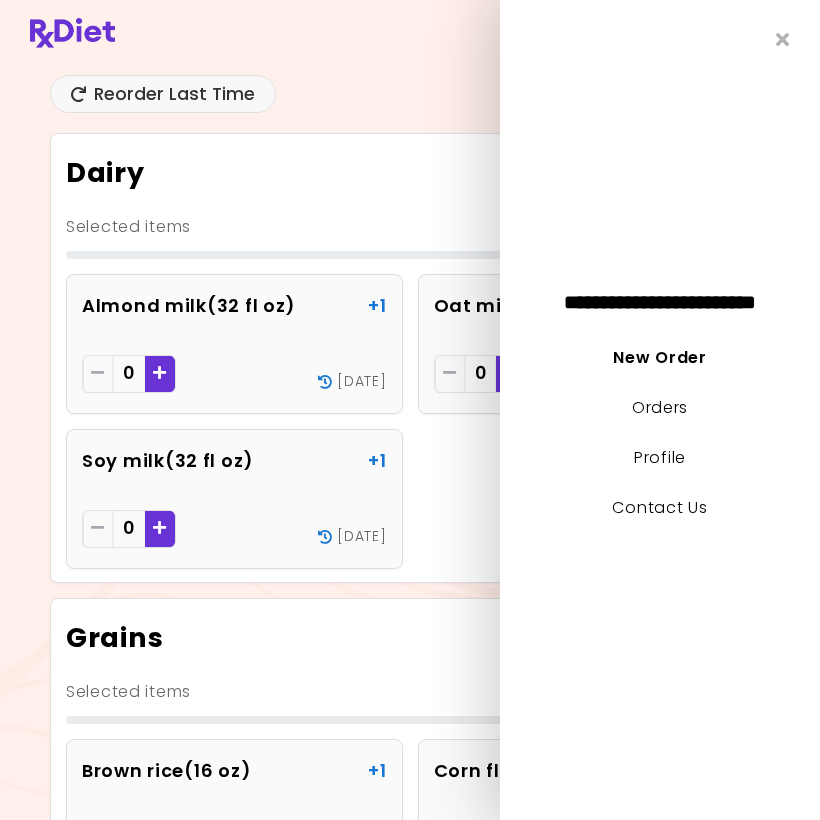 click on "Profile" at bounding box center [660, 467] 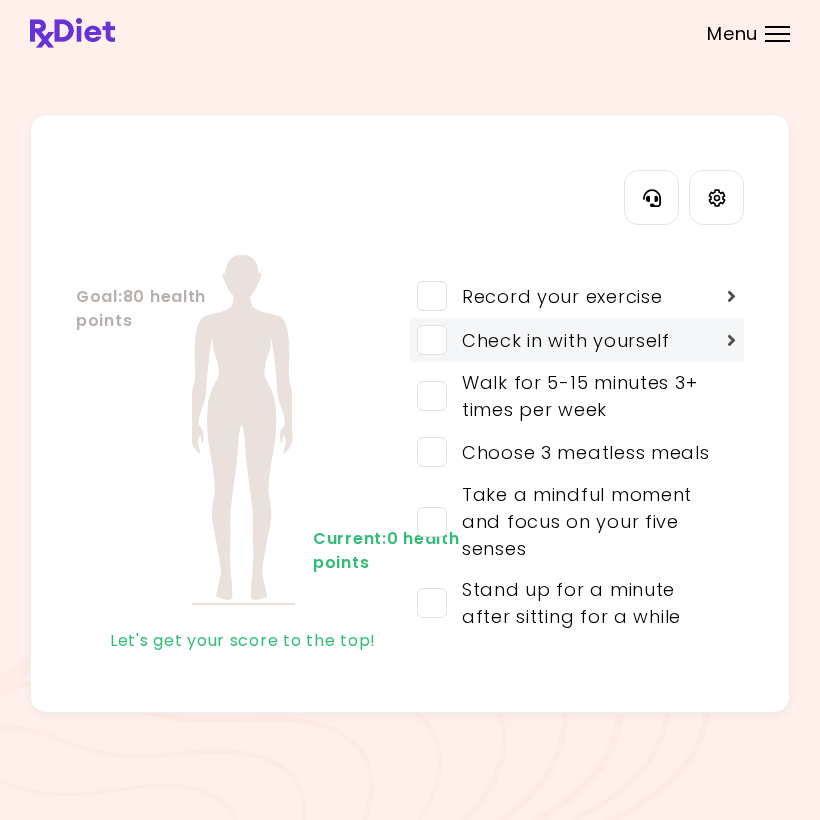 click on "Check in with yourself" at bounding box center (577, 340) 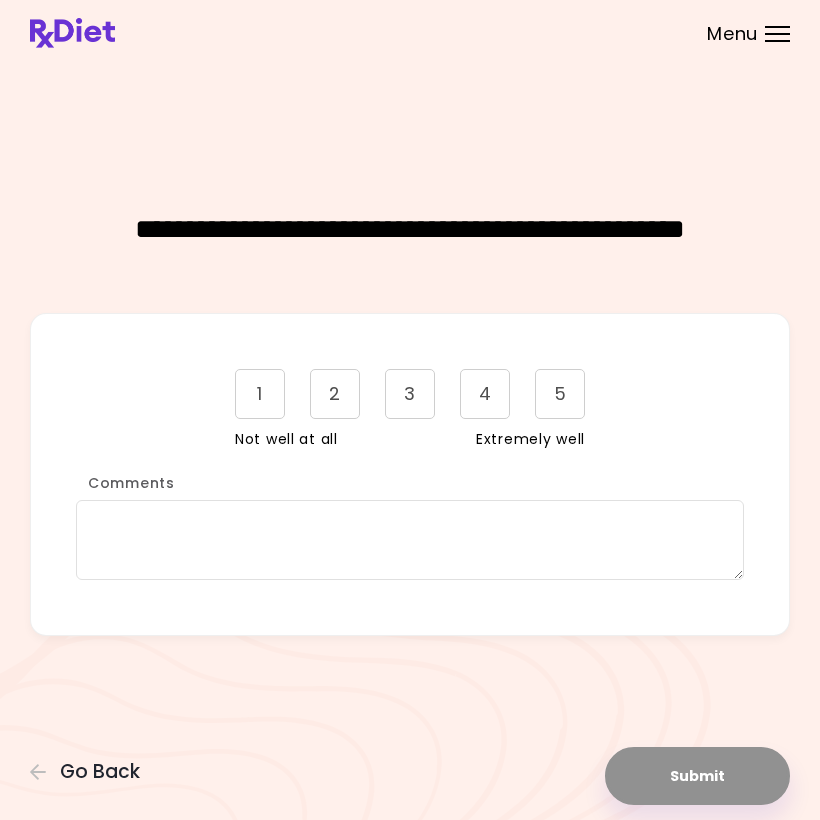 click on "4" at bounding box center [485, 394] 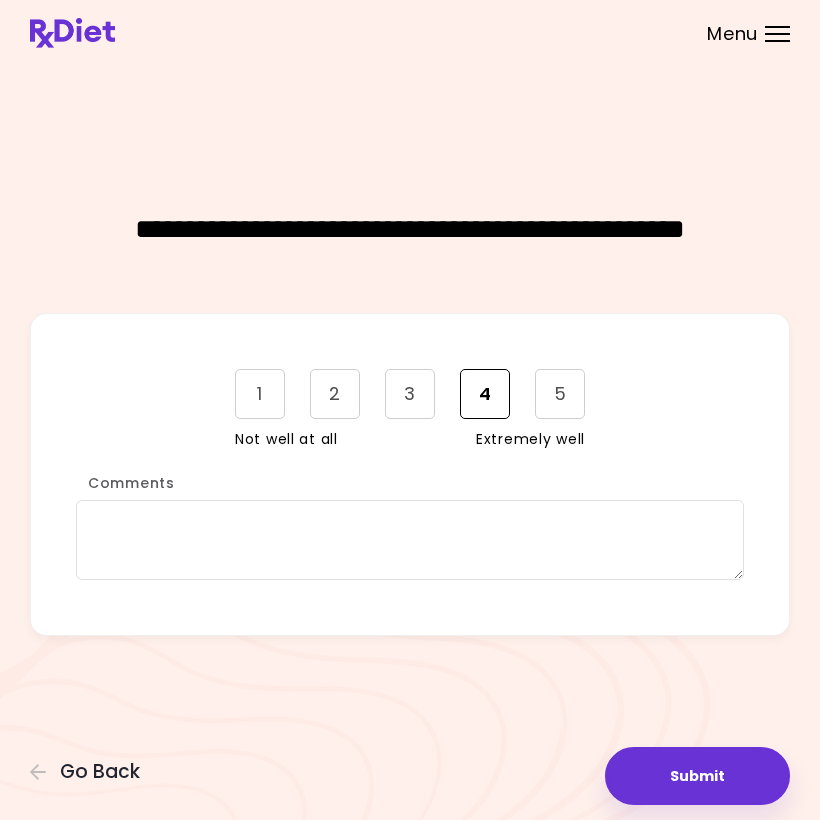 click on "Submit" at bounding box center [697, 776] 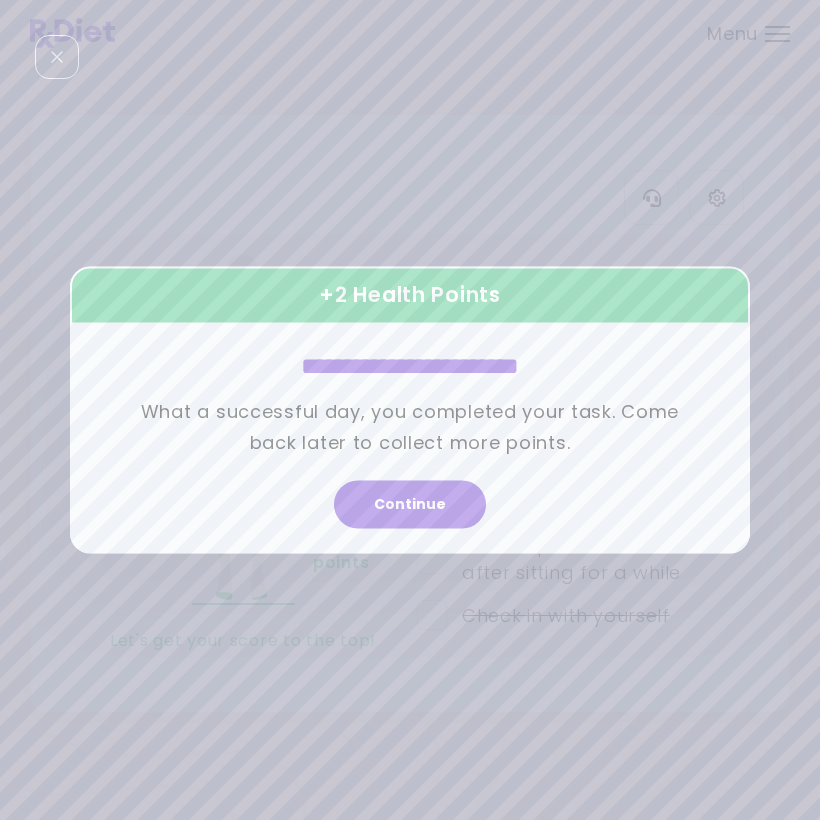 click on "Continue" at bounding box center (410, 505) 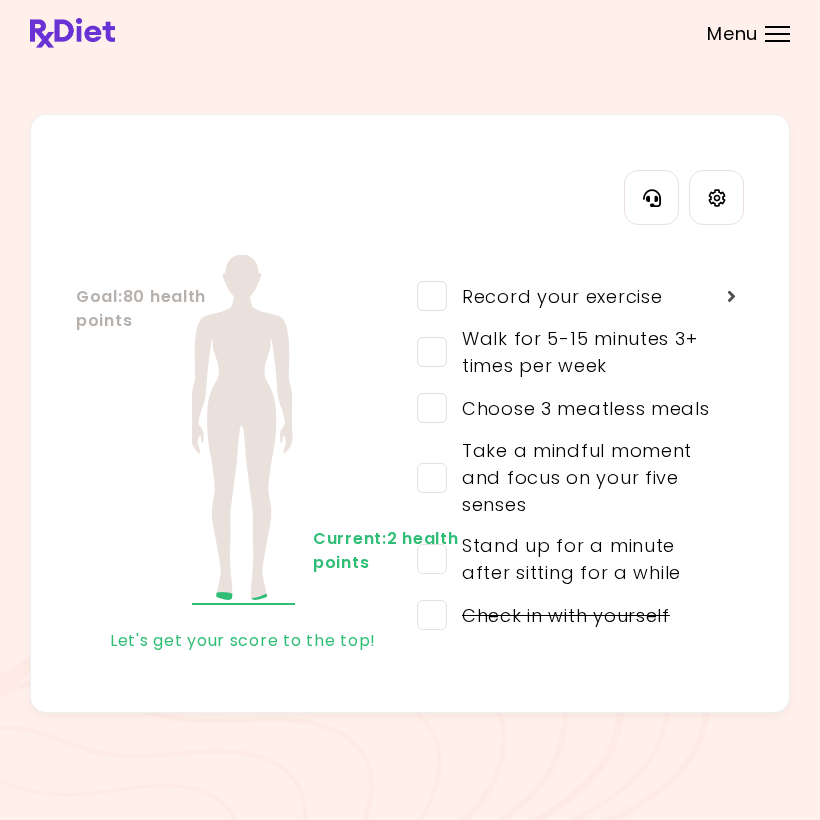 click on "Walk for 5-15 minutes 3+ times per week" at bounding box center (583, 352) 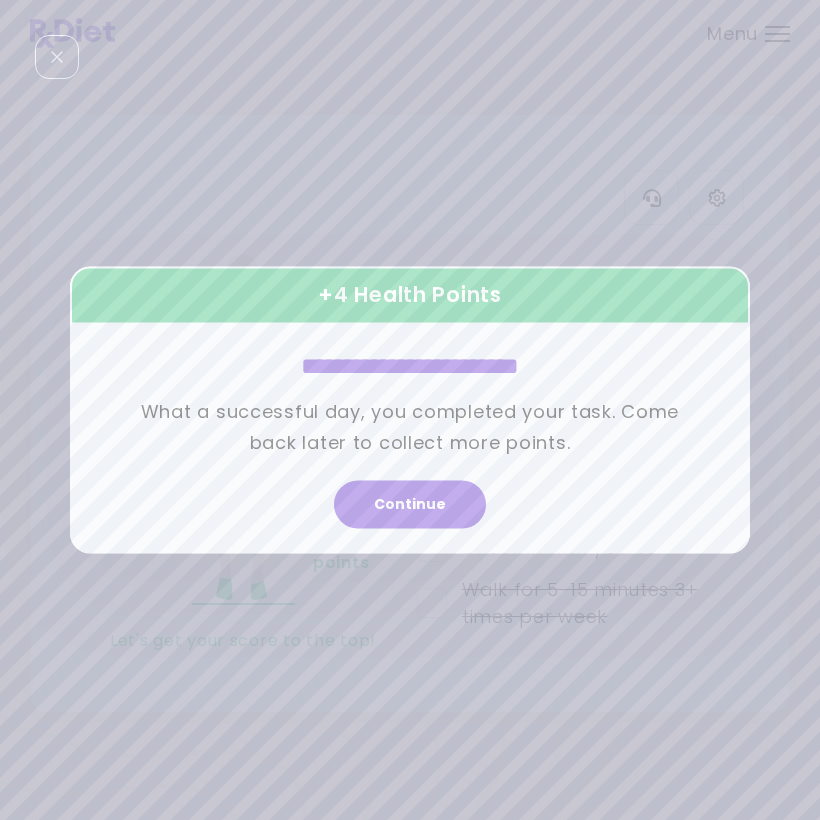click on "Continue" at bounding box center (410, 505) 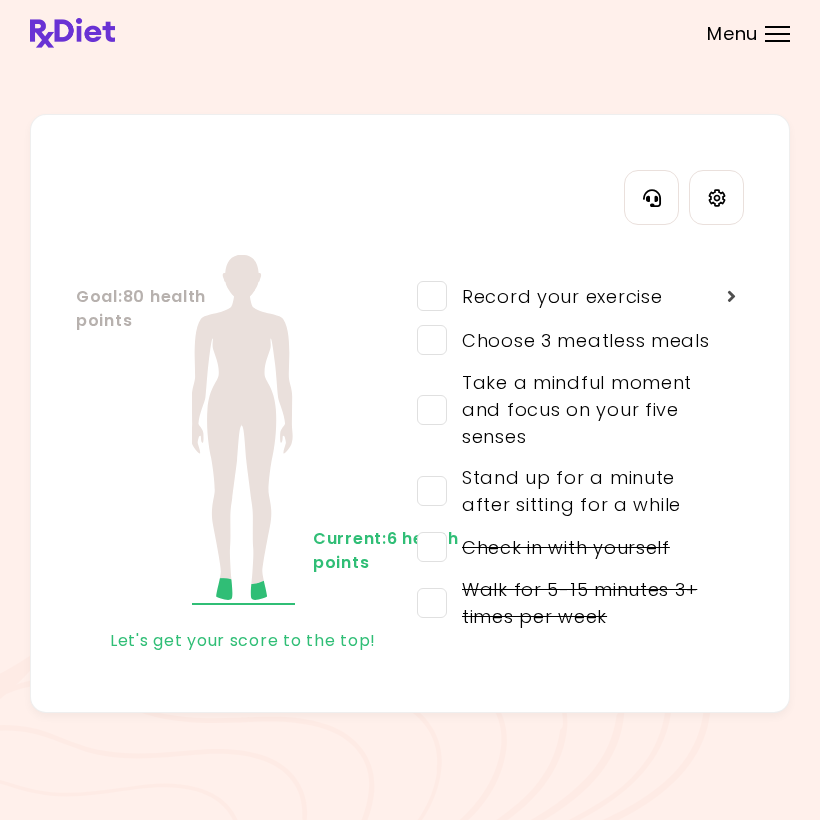 click on "Stand up for a minute after sitting for a while" at bounding box center (583, 491) 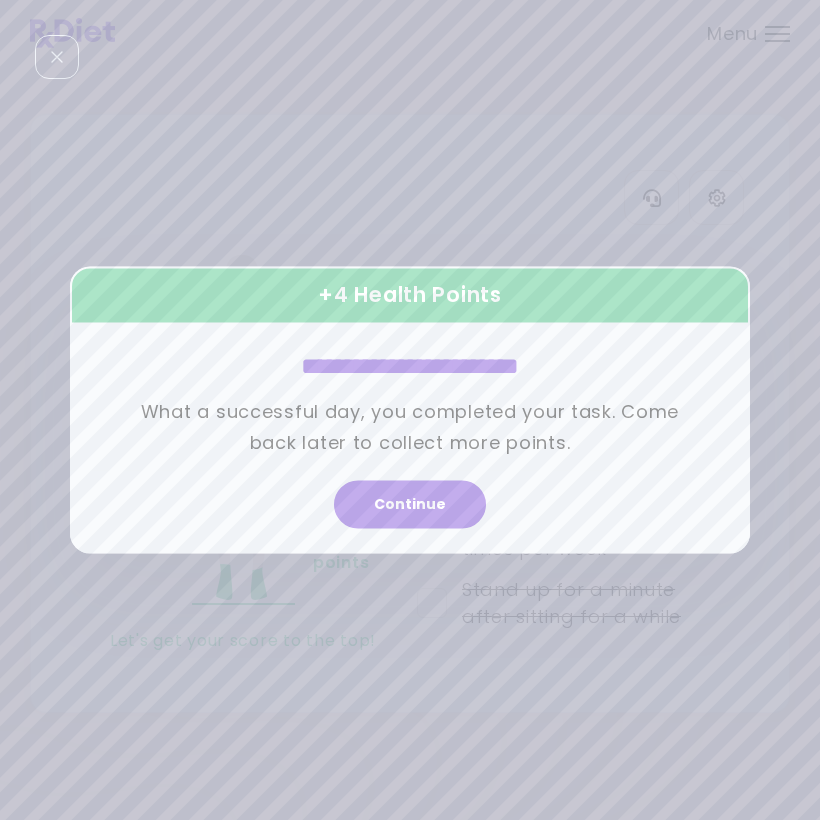 click on "Continue" at bounding box center [410, 505] 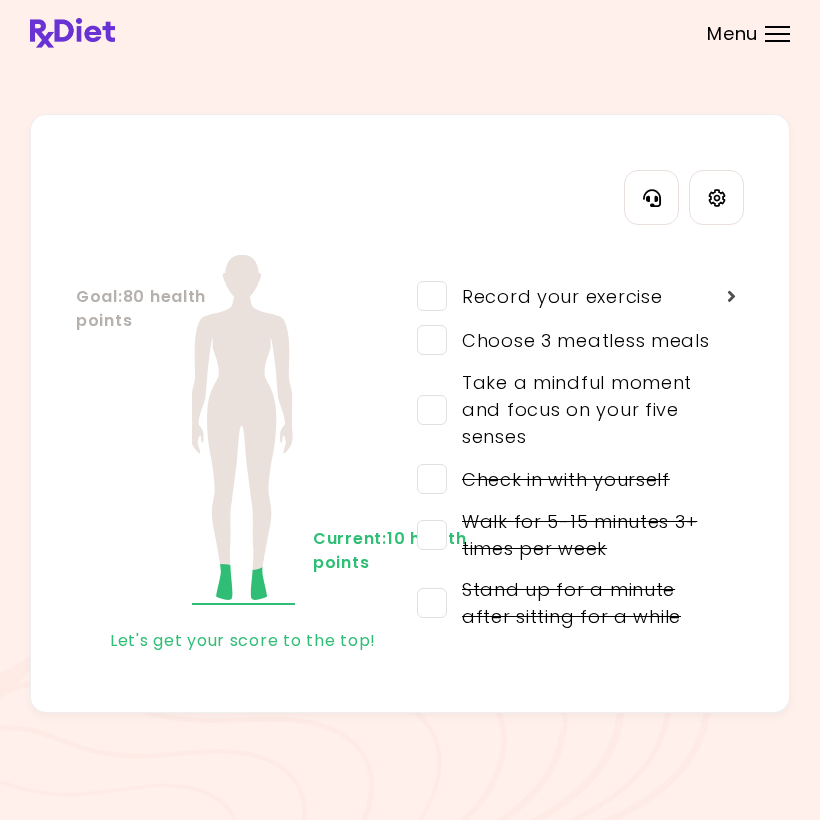 click on "Take a mindful moment and focus on your five senses" at bounding box center [583, 409] 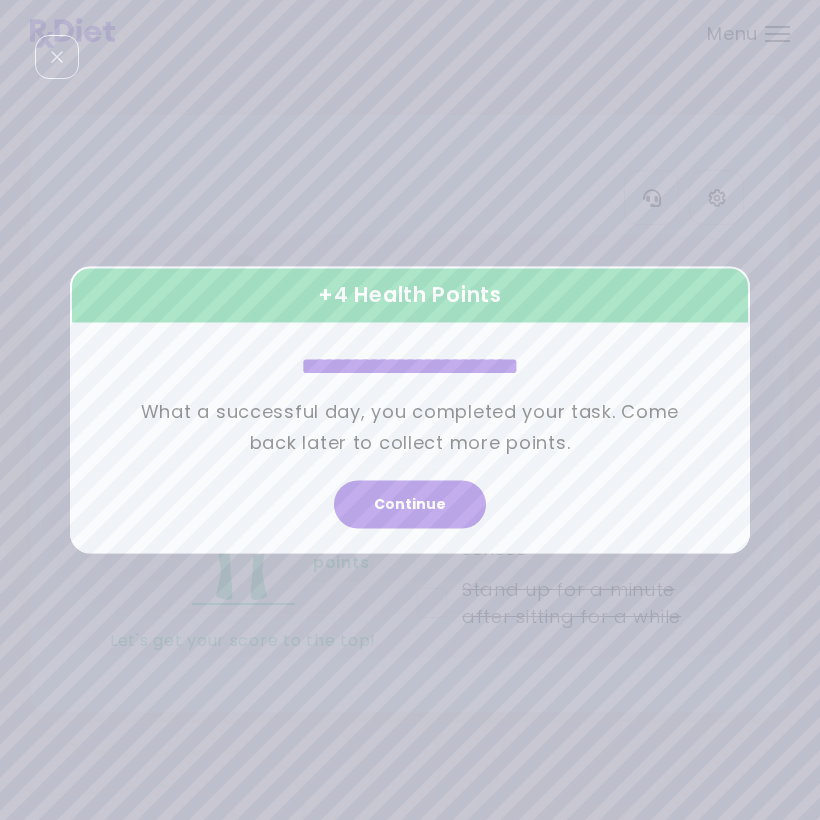 click on "Continue" at bounding box center [410, 505] 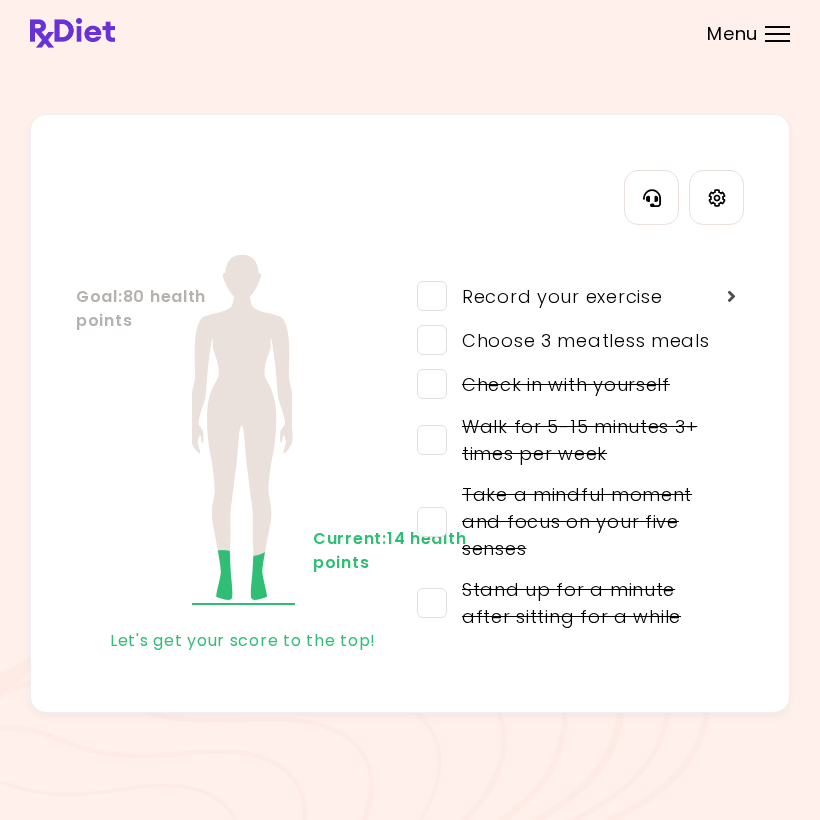 click on "Choose 3 meatless meals" at bounding box center (578, 340) 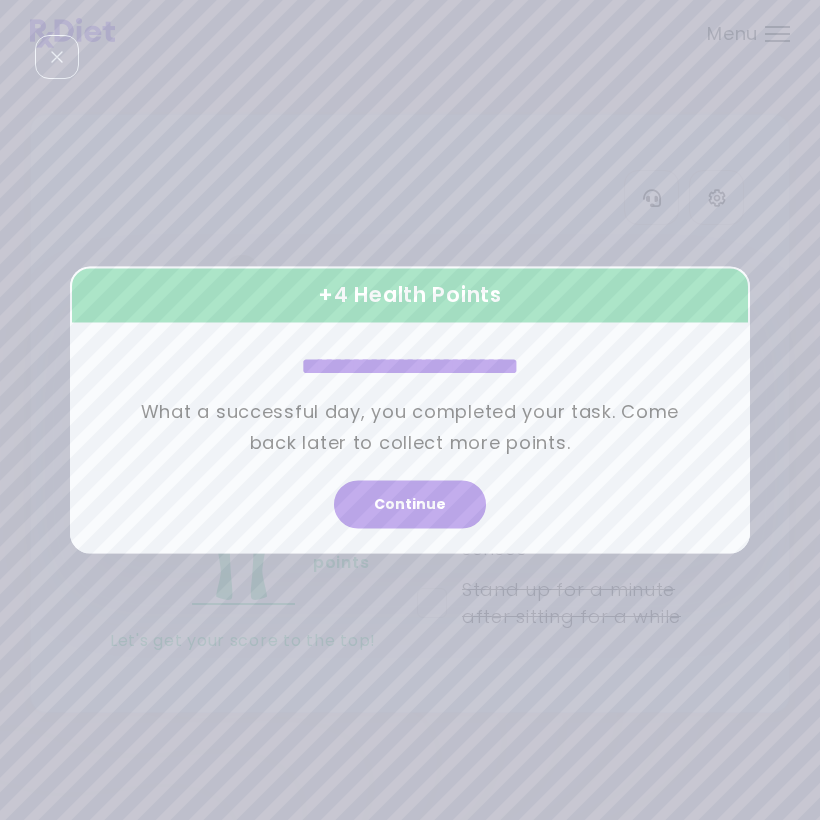 click on "Continue" at bounding box center [410, 505] 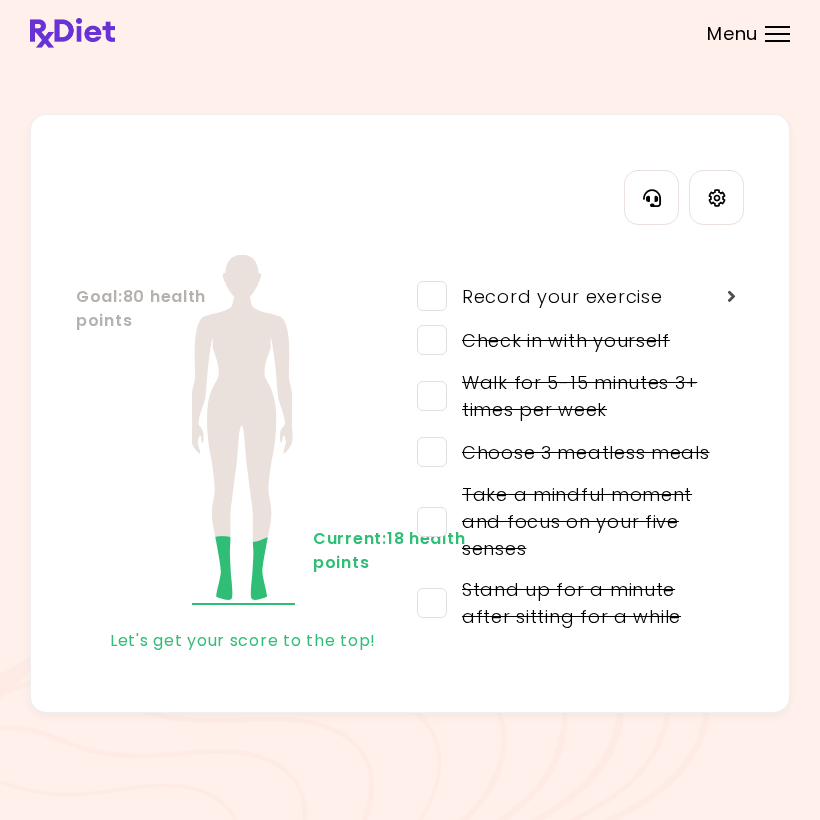 click on "Menu" at bounding box center [777, 34] 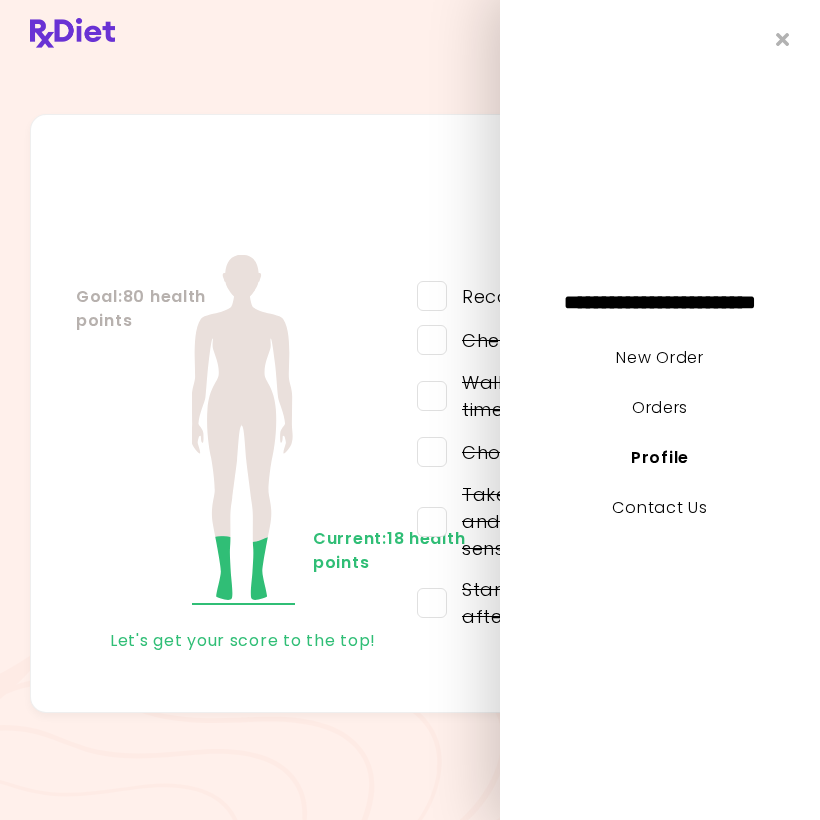 click on "New Order" at bounding box center (659, 357) 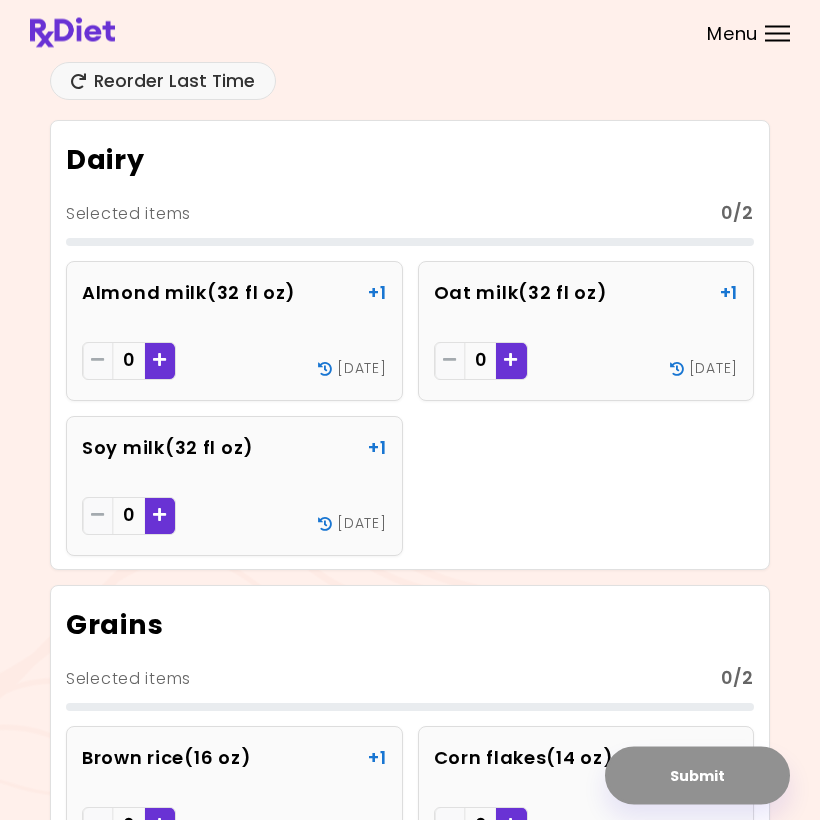 scroll, scrollTop: 0, scrollLeft: 0, axis: both 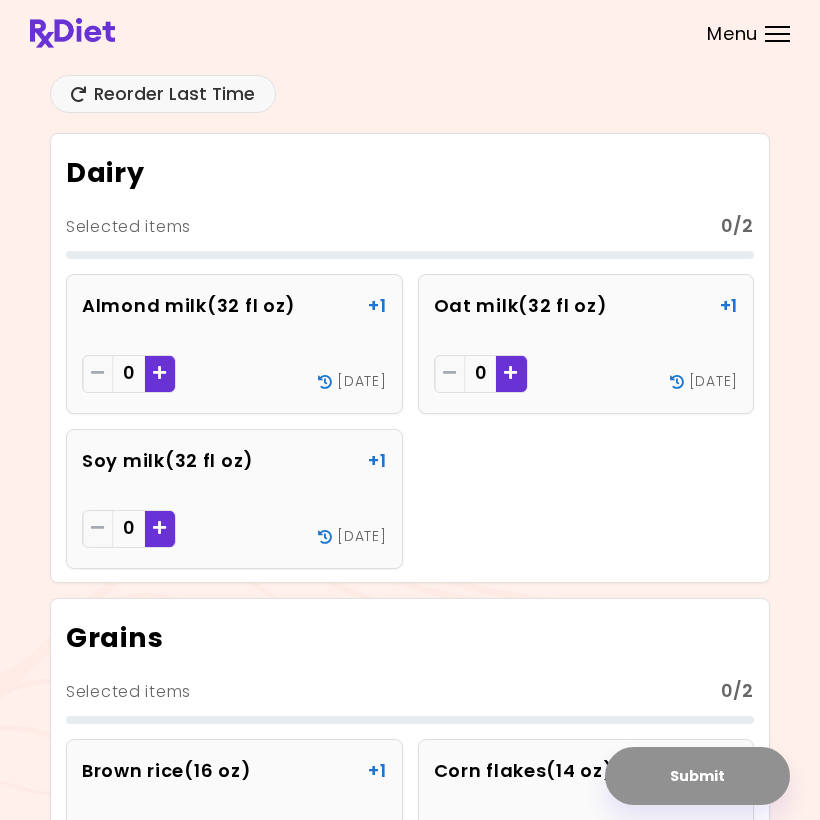 click at bounding box center [511, 374] 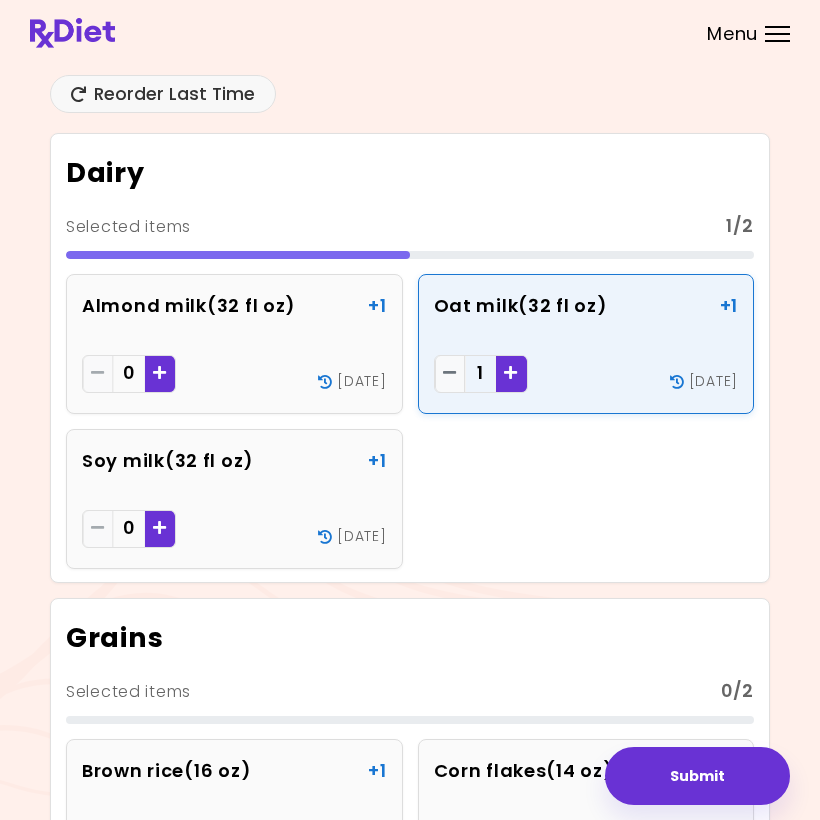 click at bounding box center [160, 372] 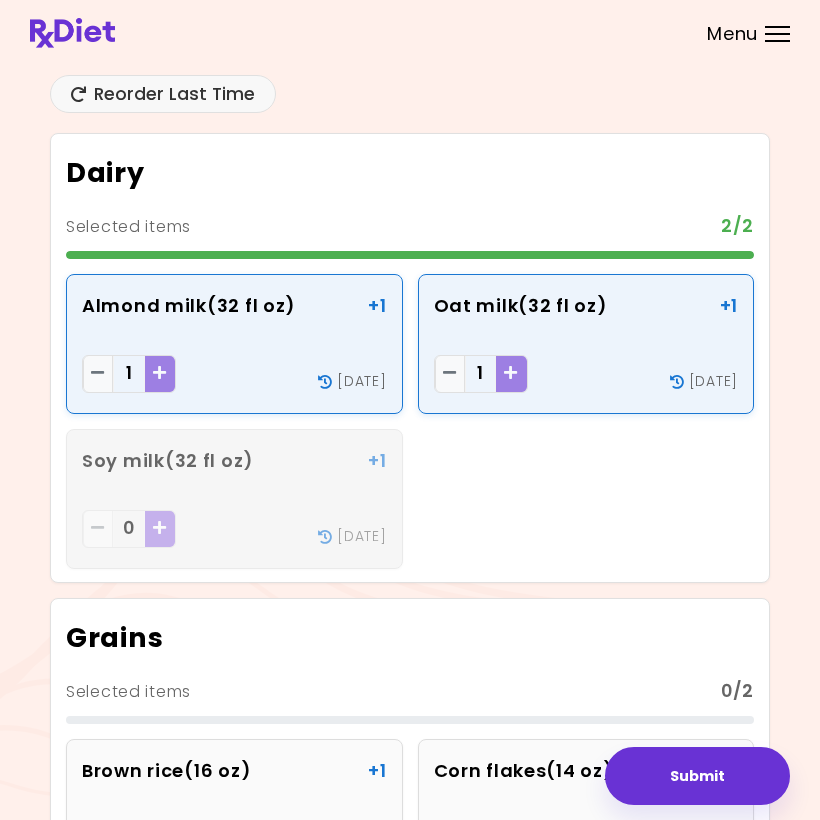 click on "0" at bounding box center (234, 531) 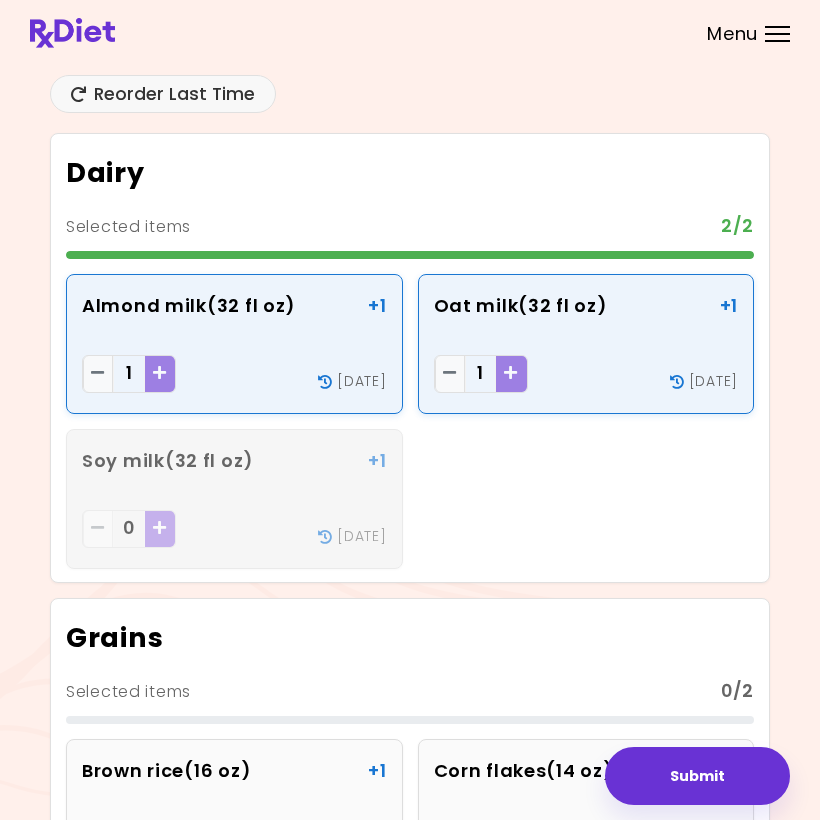 click at bounding box center (98, 374) 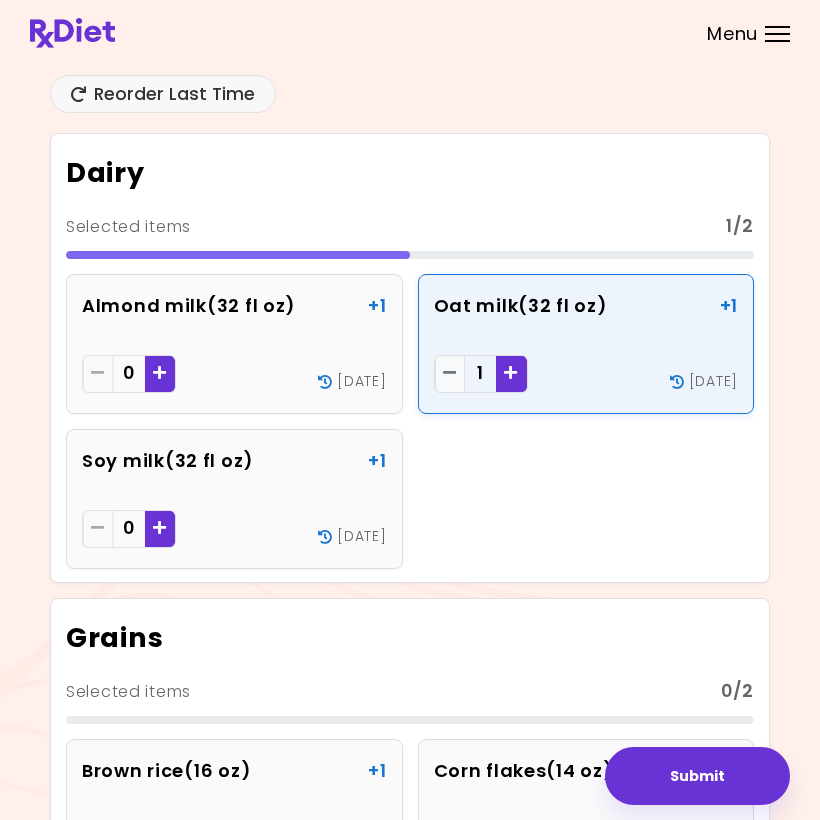 click at bounding box center (98, 529) 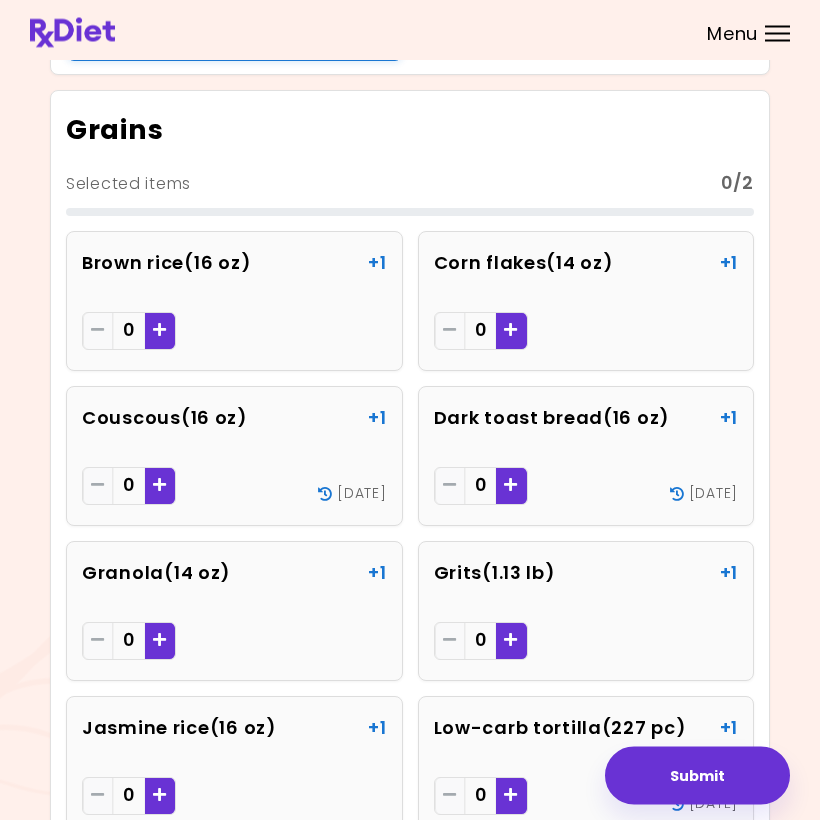 scroll, scrollTop: 510, scrollLeft: 0, axis: vertical 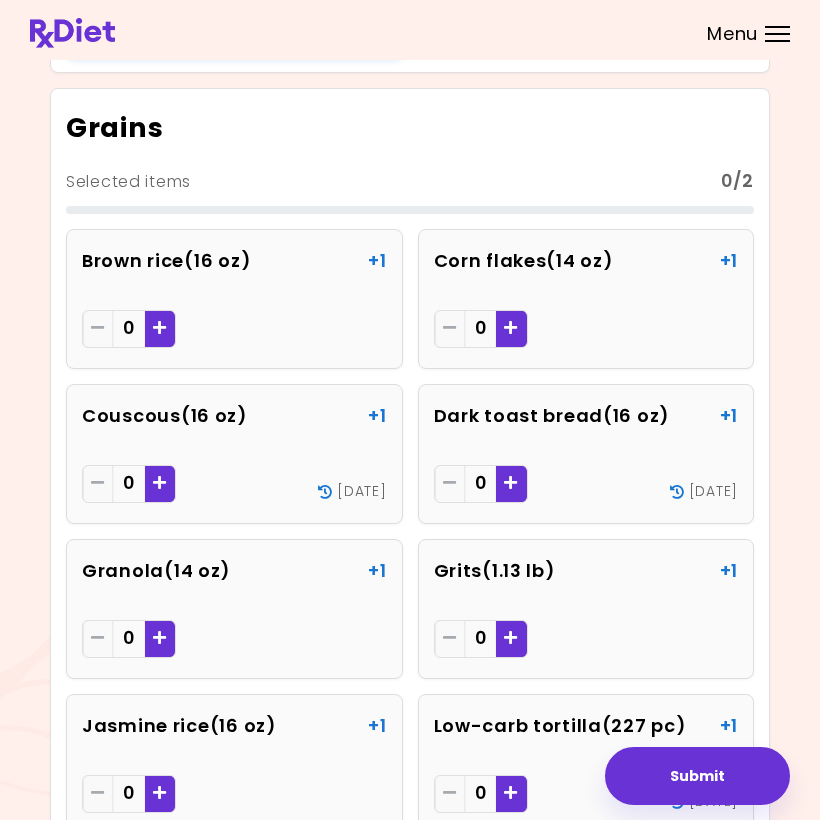 click at bounding box center [511, 482] 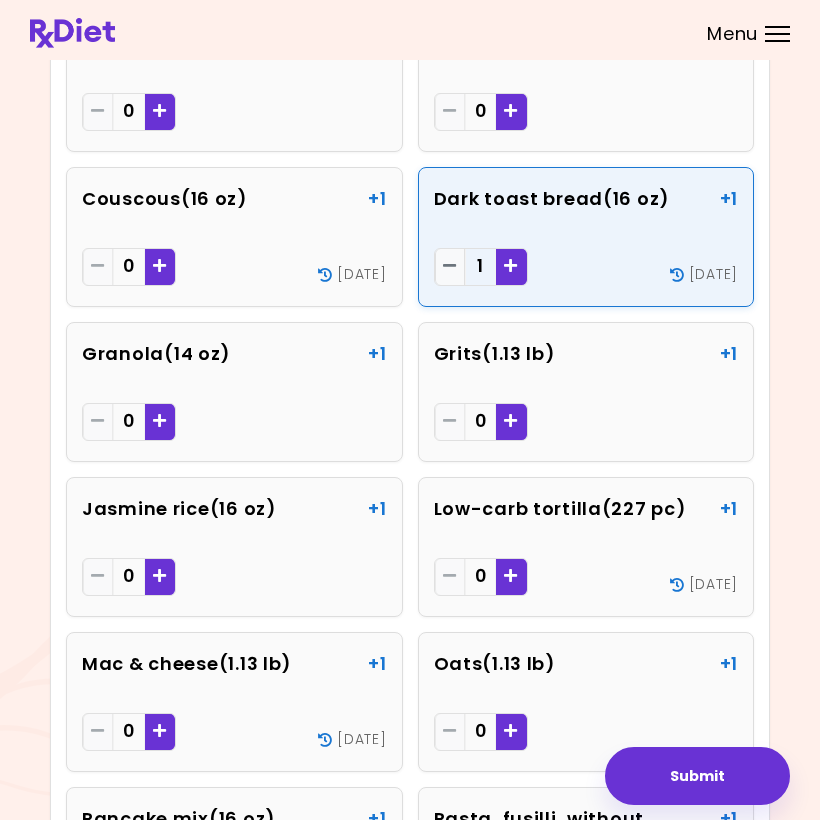 scroll, scrollTop: 718, scrollLeft: 0, axis: vertical 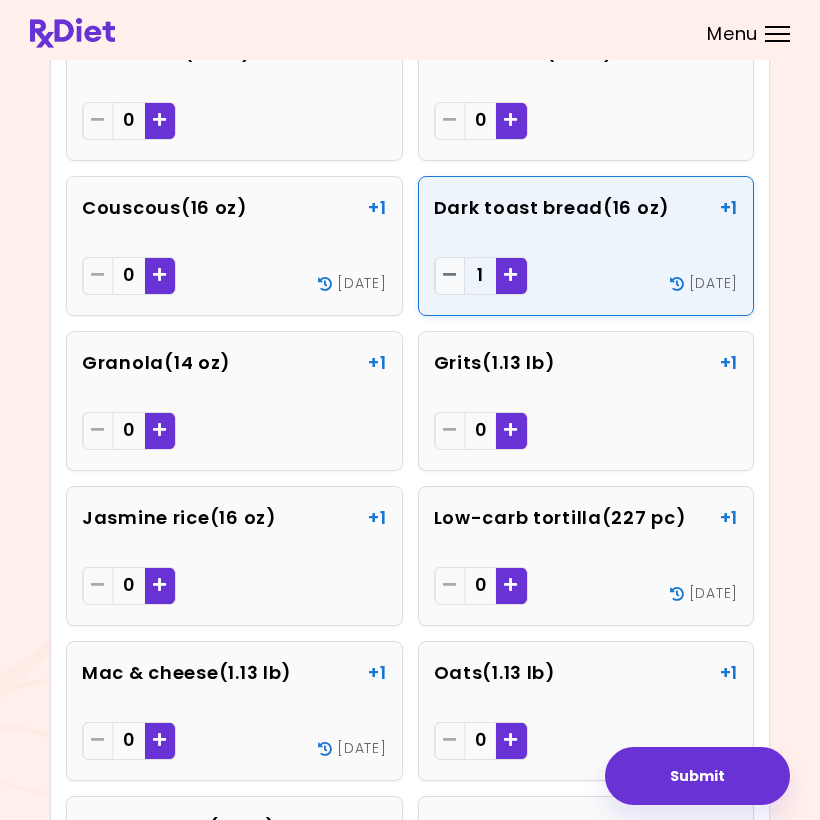click at bounding box center [160, 276] 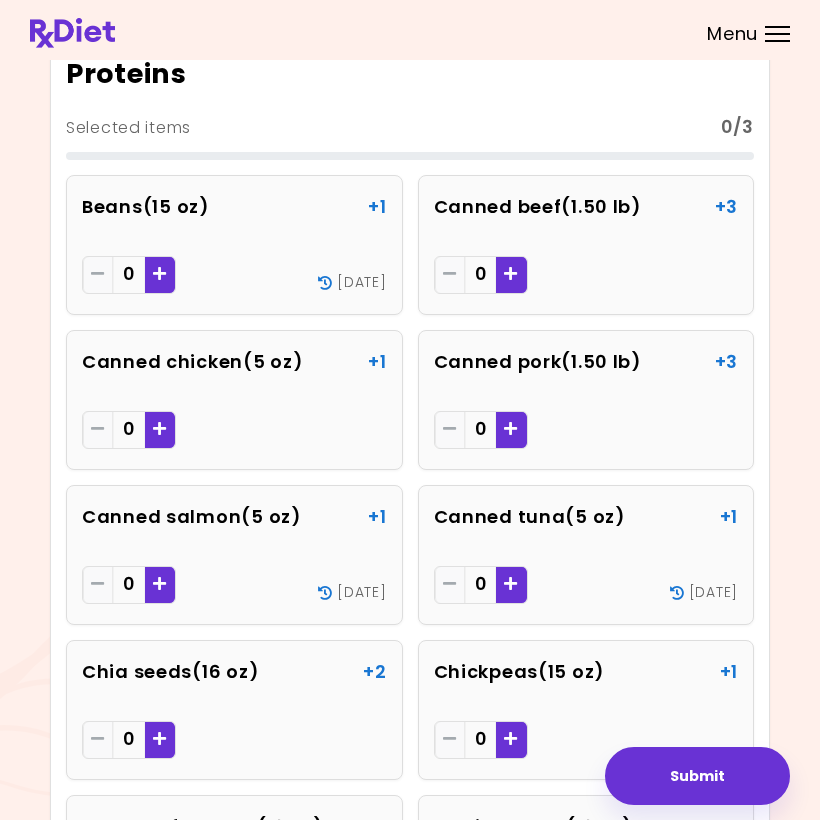 scroll, scrollTop: 2463, scrollLeft: 0, axis: vertical 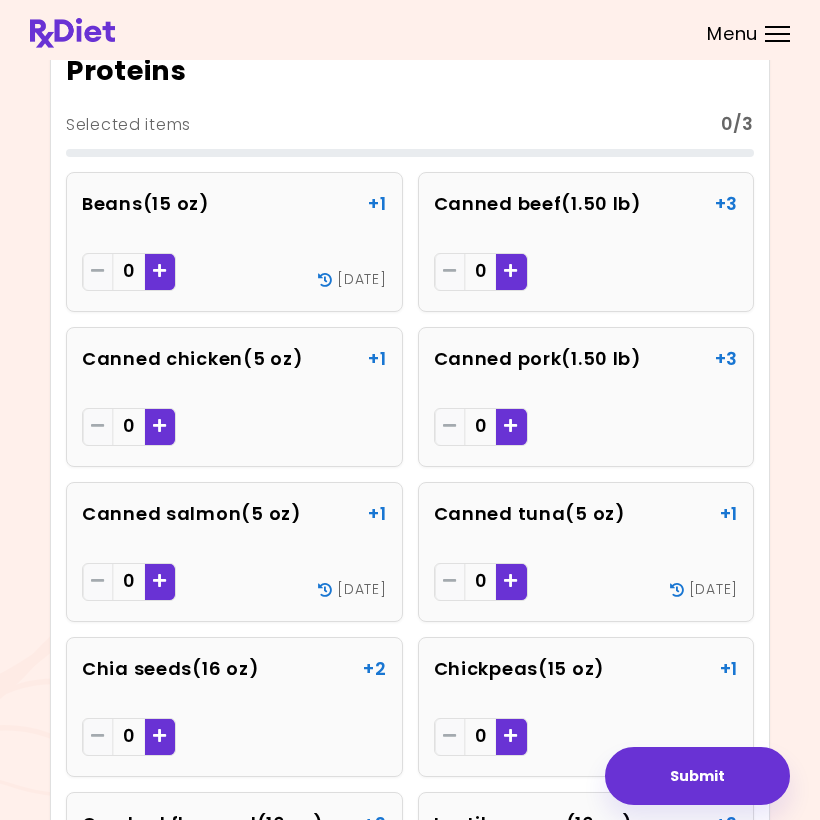 click at bounding box center [160, 270] 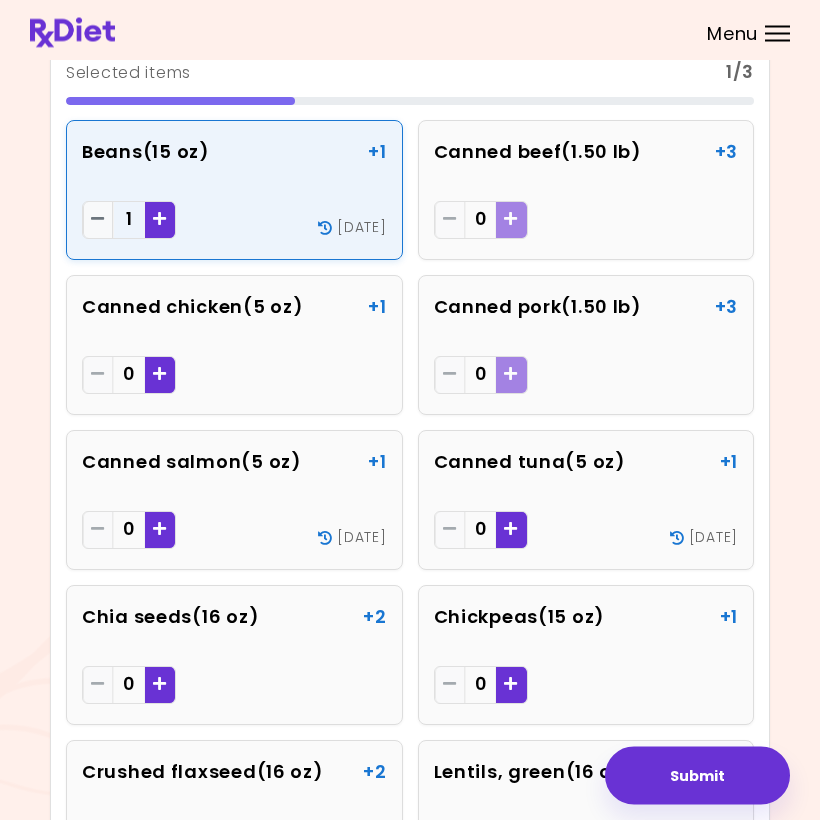 scroll, scrollTop: 2510, scrollLeft: 0, axis: vertical 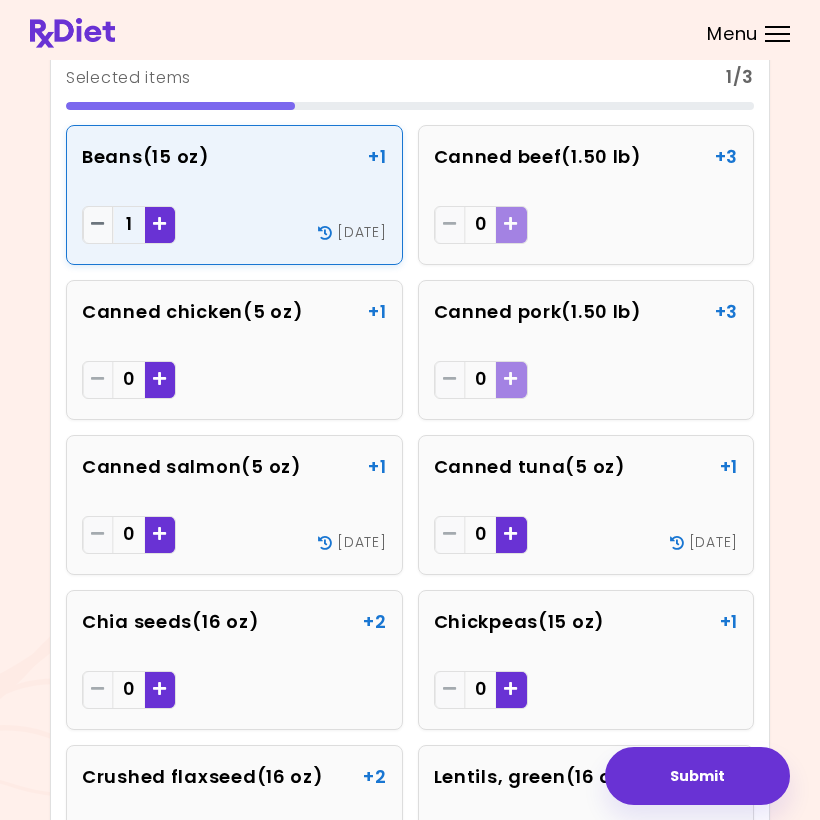 click at bounding box center (98, 223) 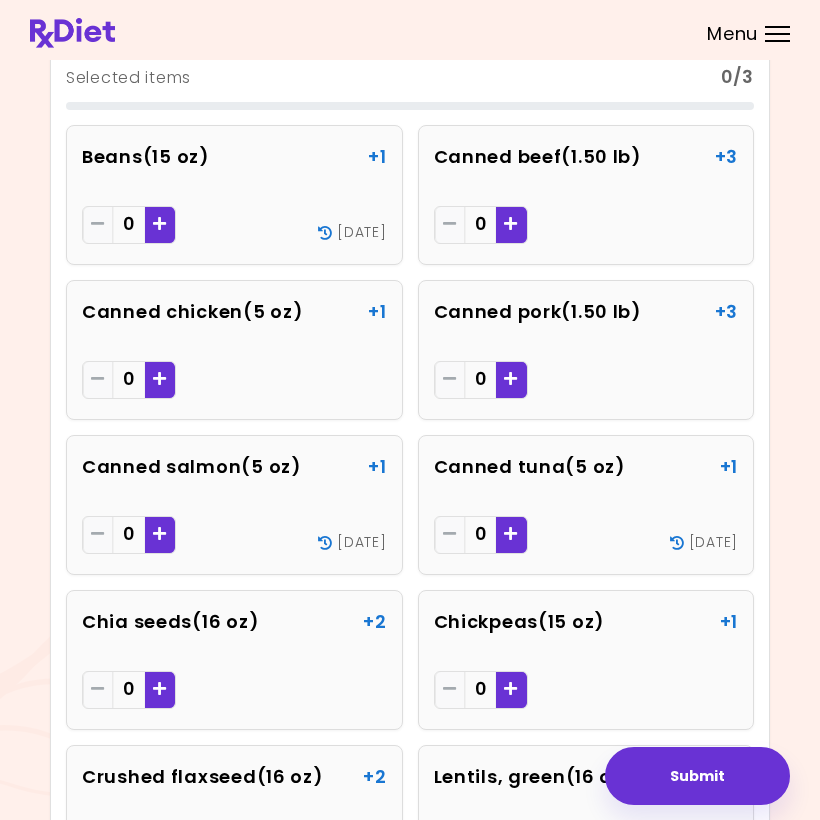 click at bounding box center [511, 380] 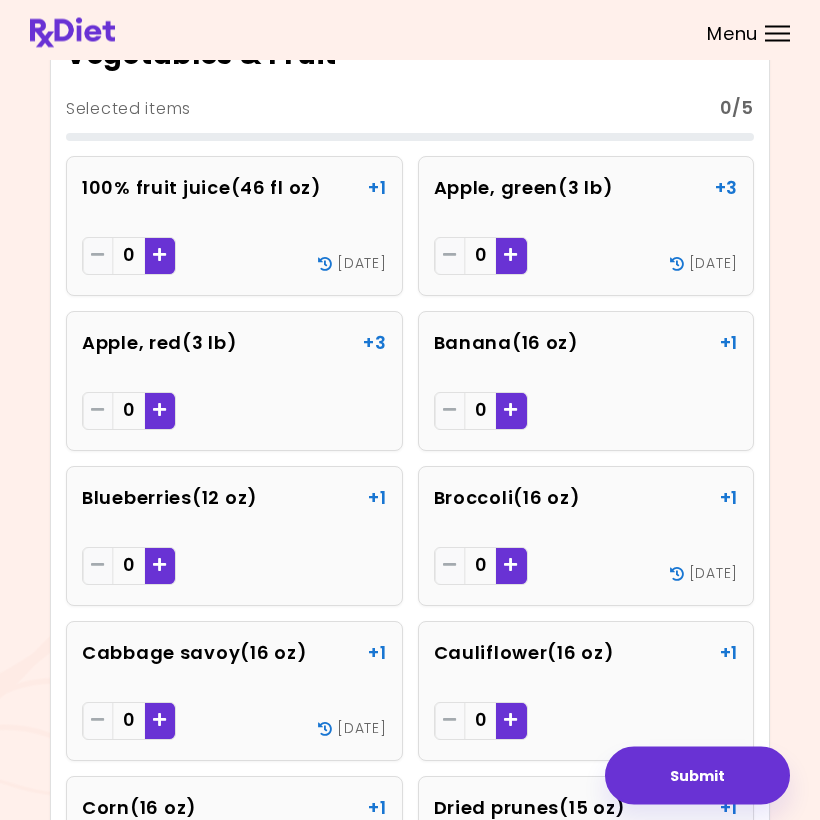 scroll, scrollTop: 4206, scrollLeft: 0, axis: vertical 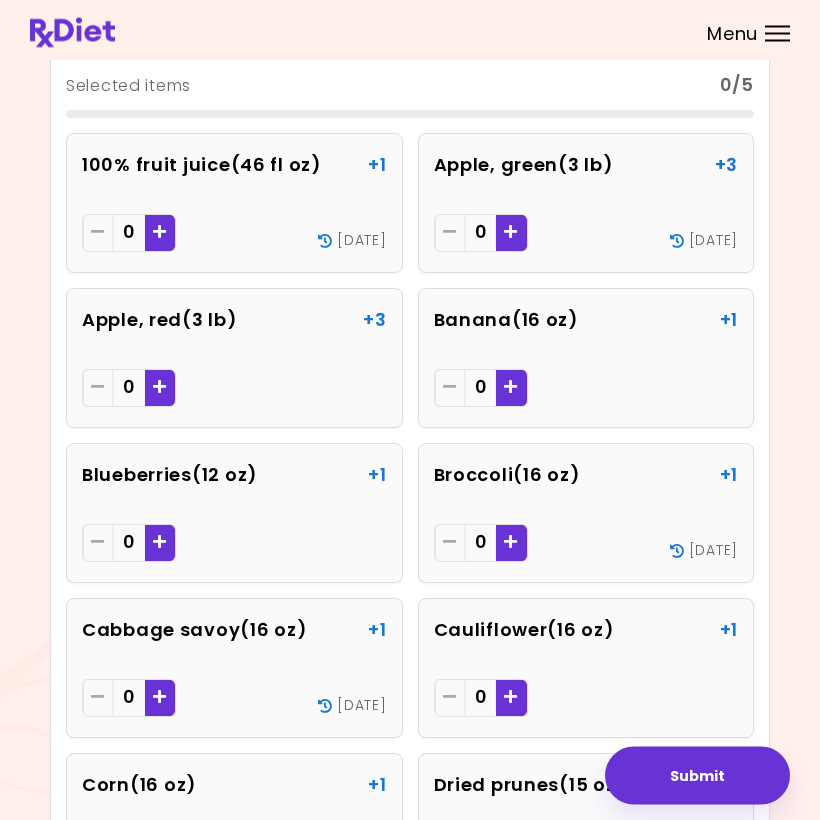 click at bounding box center [160, 234] 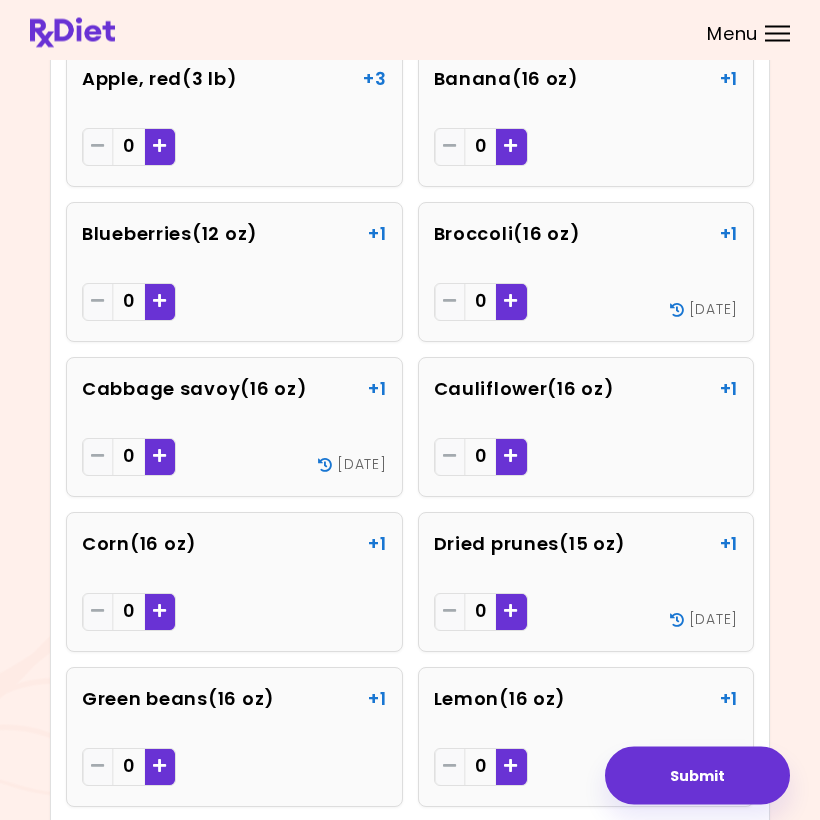scroll, scrollTop: 4448, scrollLeft: 0, axis: vertical 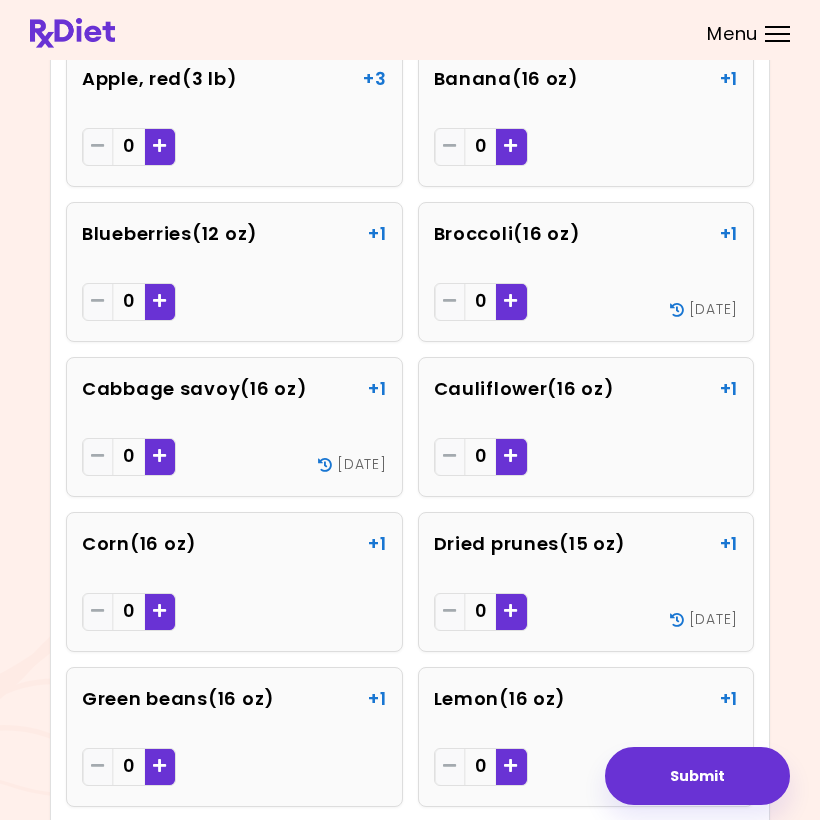 click at bounding box center (511, 457) 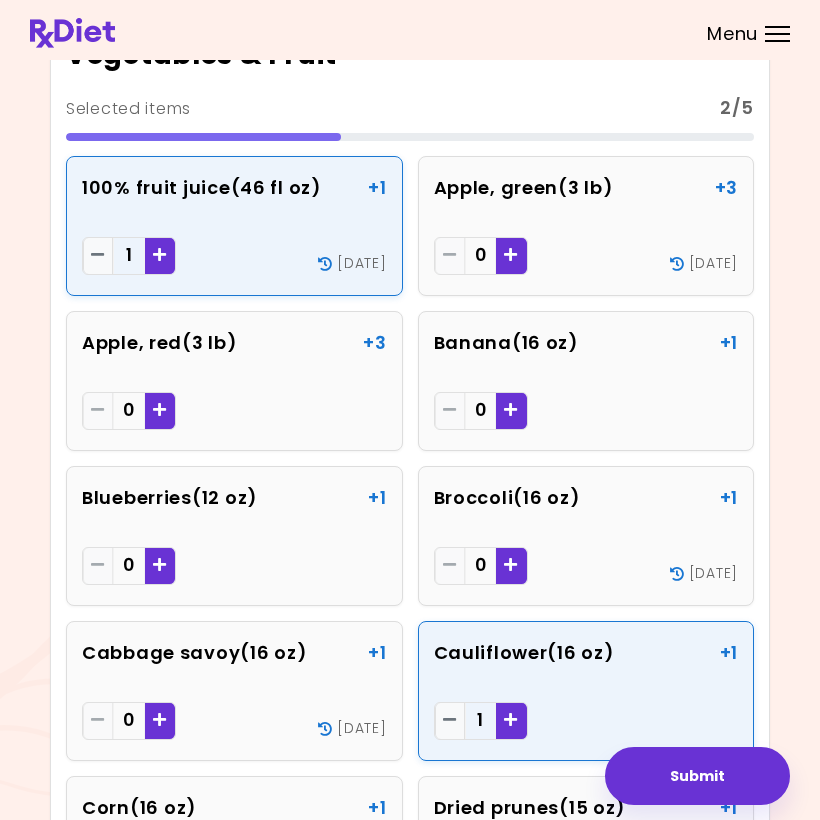 scroll, scrollTop: 4183, scrollLeft: 0, axis: vertical 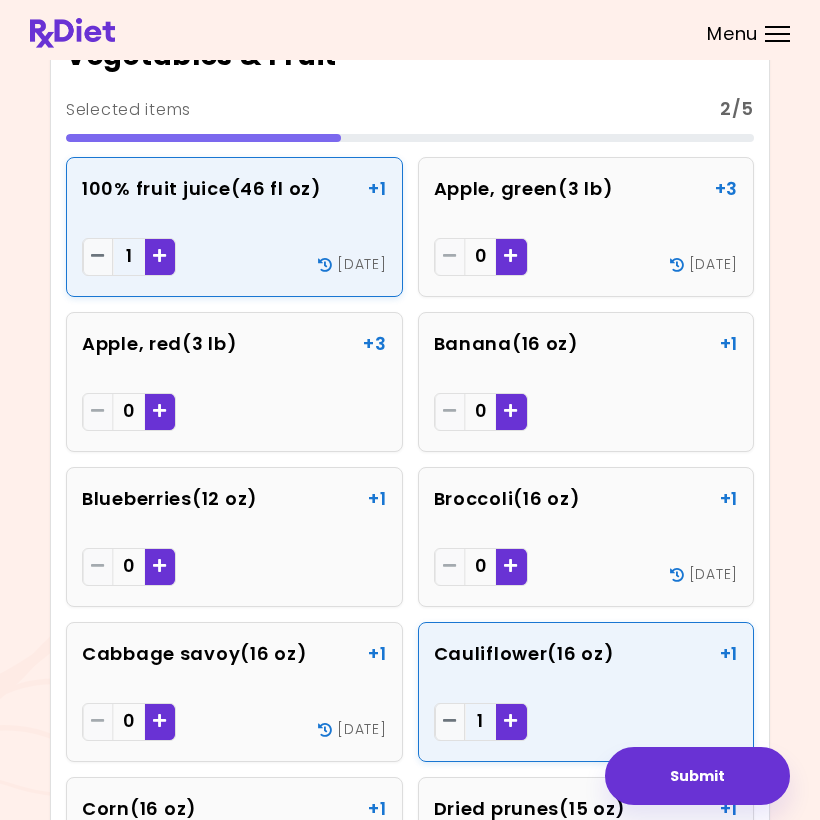 click at bounding box center (160, 257) 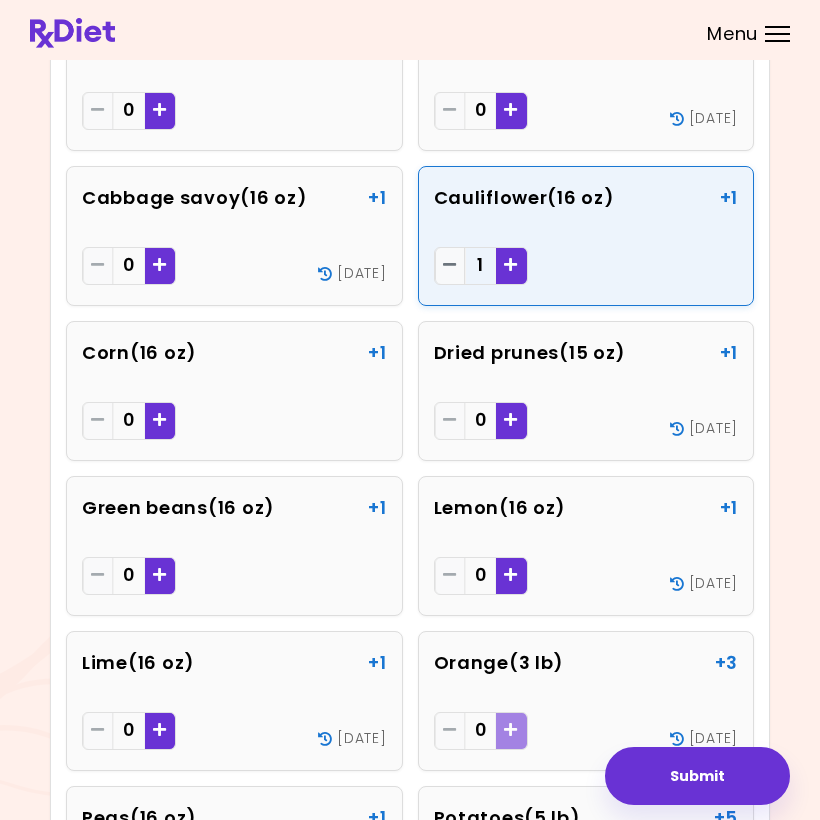 scroll, scrollTop: 4672, scrollLeft: 0, axis: vertical 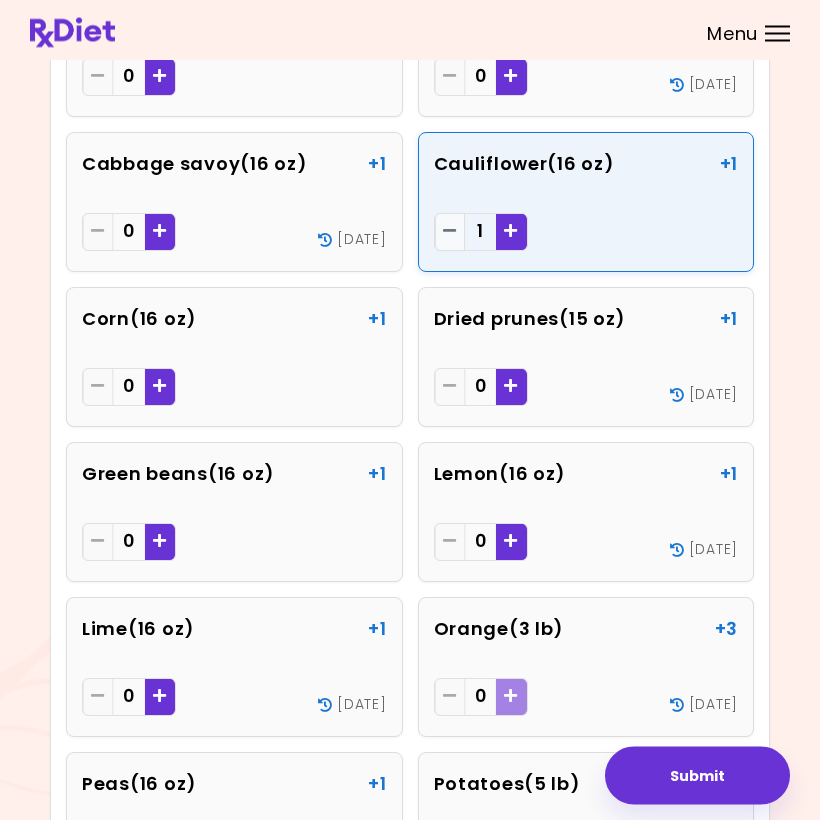 click at bounding box center (160, 543) 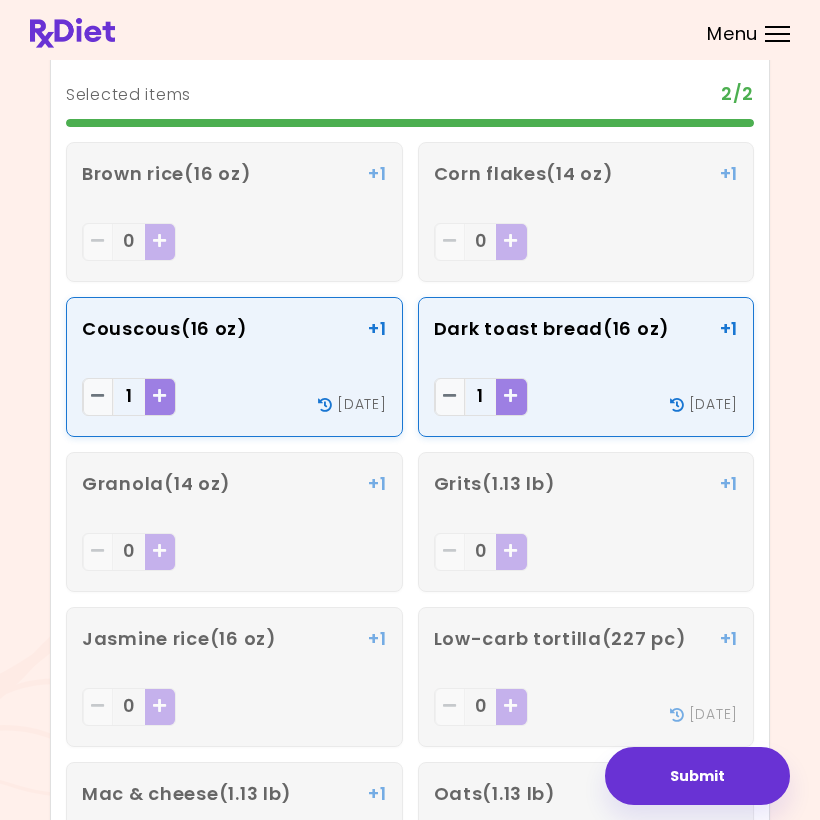 scroll, scrollTop: 559, scrollLeft: 0, axis: vertical 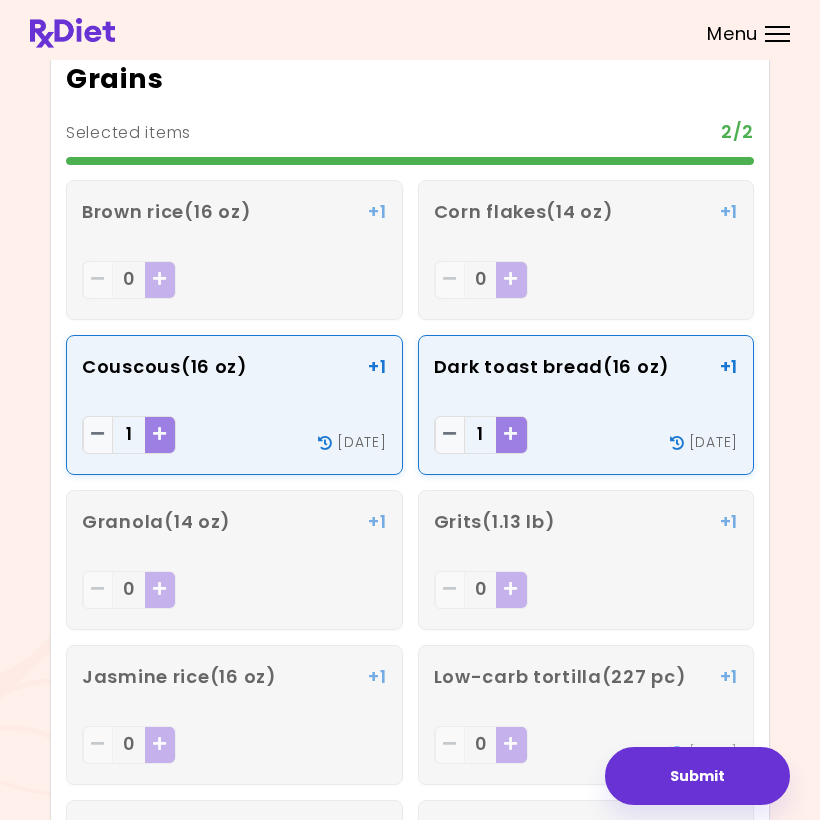 click at bounding box center [98, 435] 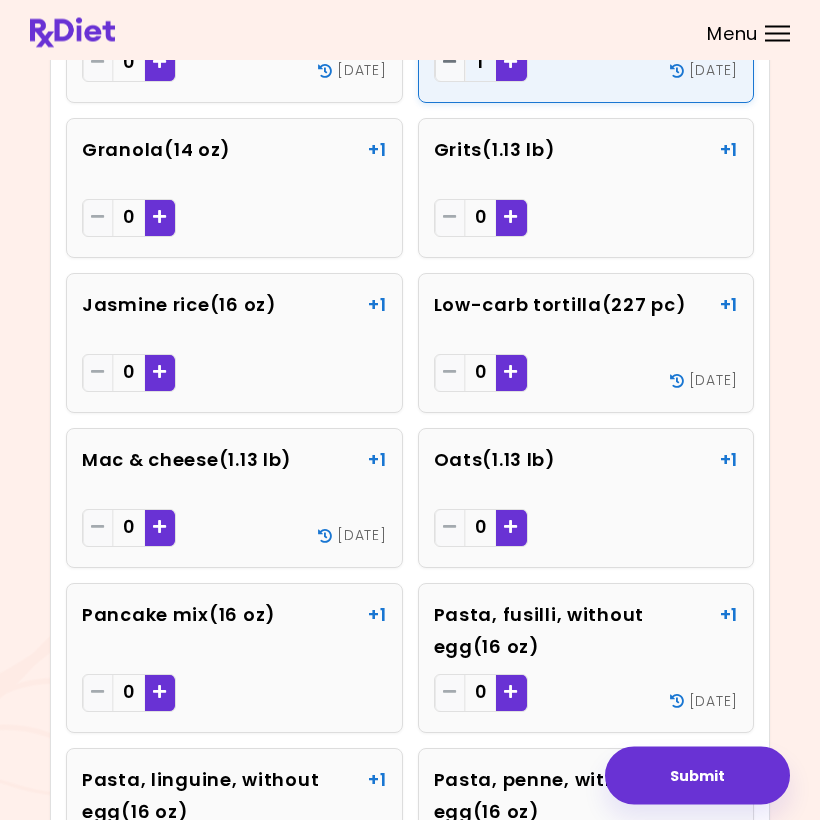 scroll, scrollTop: 931, scrollLeft: 0, axis: vertical 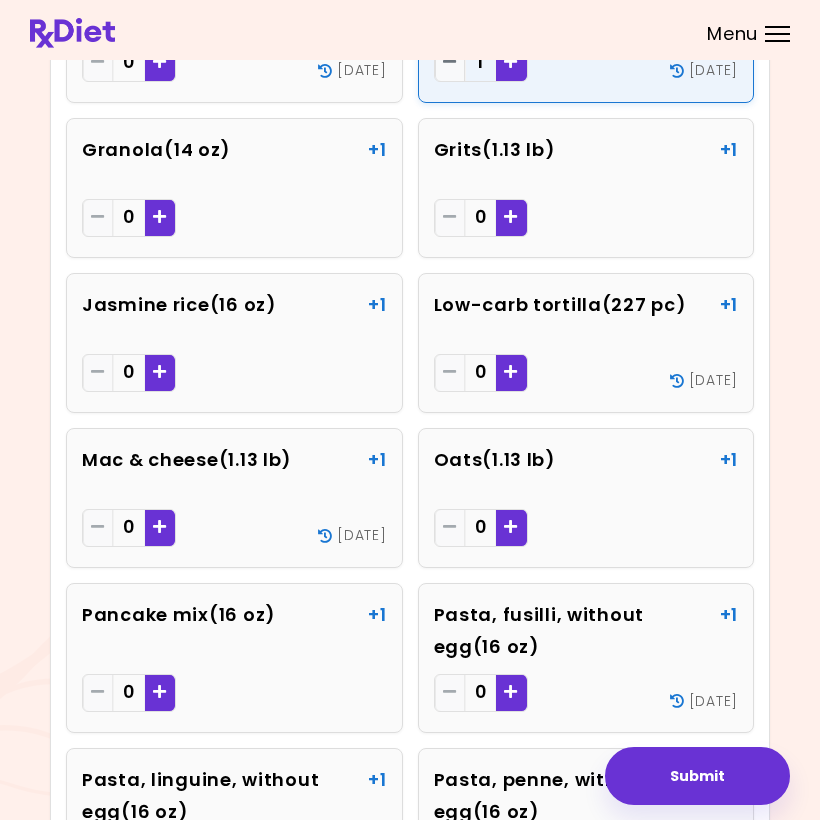 click at bounding box center (160, 528) 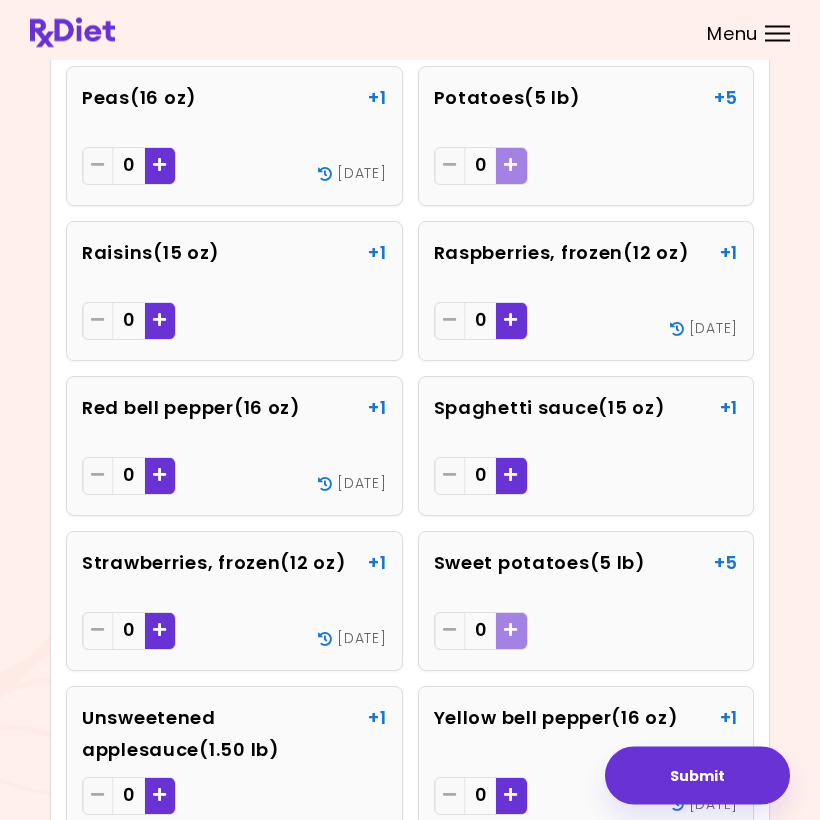 scroll, scrollTop: 5359, scrollLeft: 0, axis: vertical 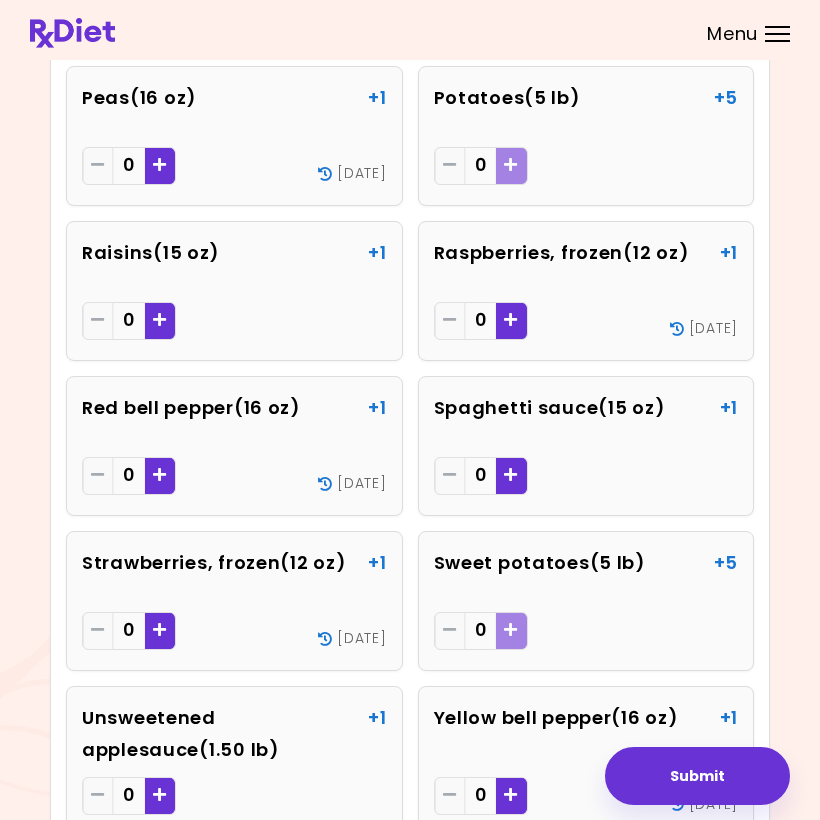 click at bounding box center [160, 631] 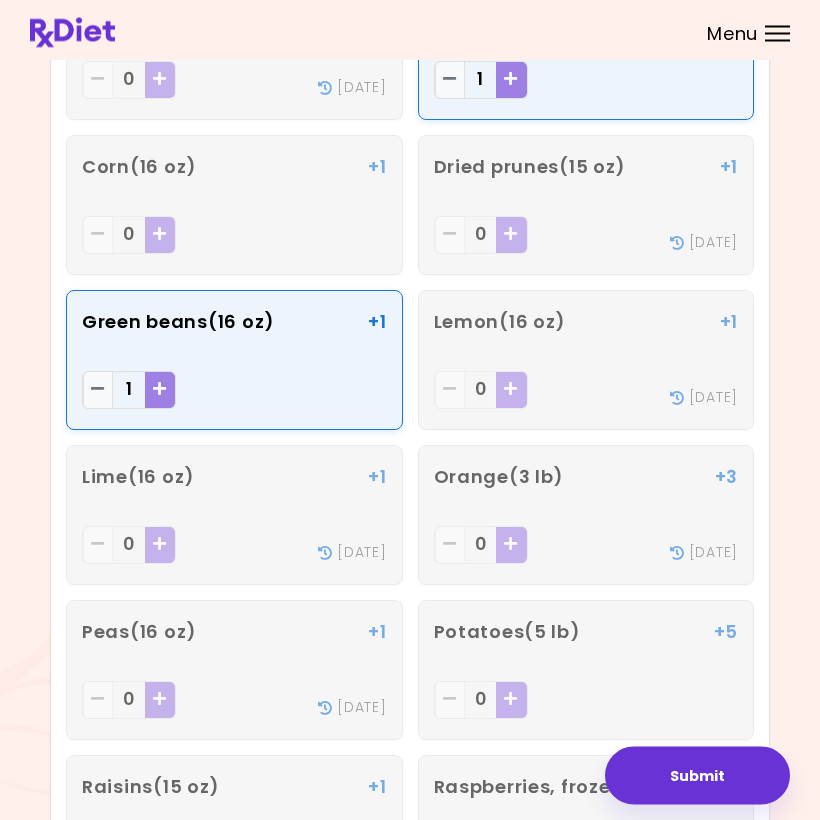 scroll, scrollTop: 4826, scrollLeft: 0, axis: vertical 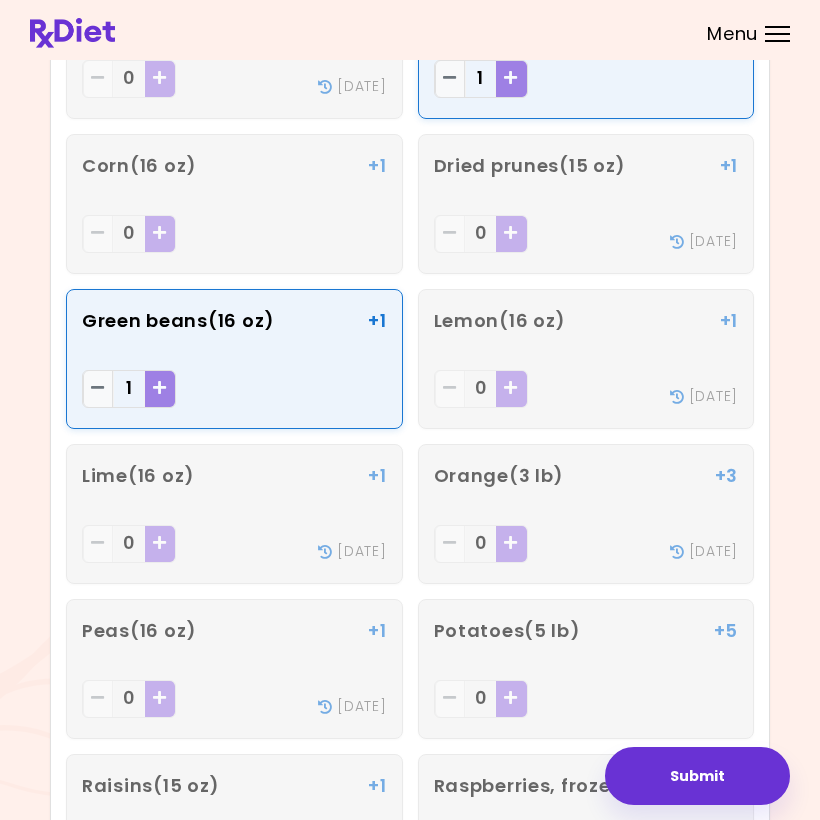click on "Submit" at bounding box center (697, 776) 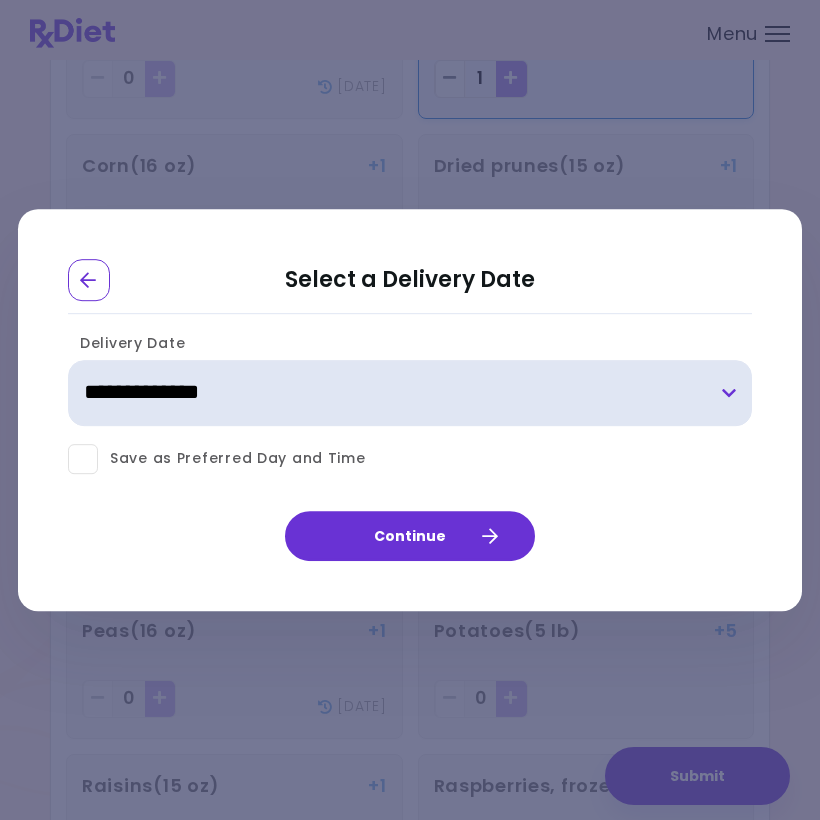 click on "**********" at bounding box center [410, 393] 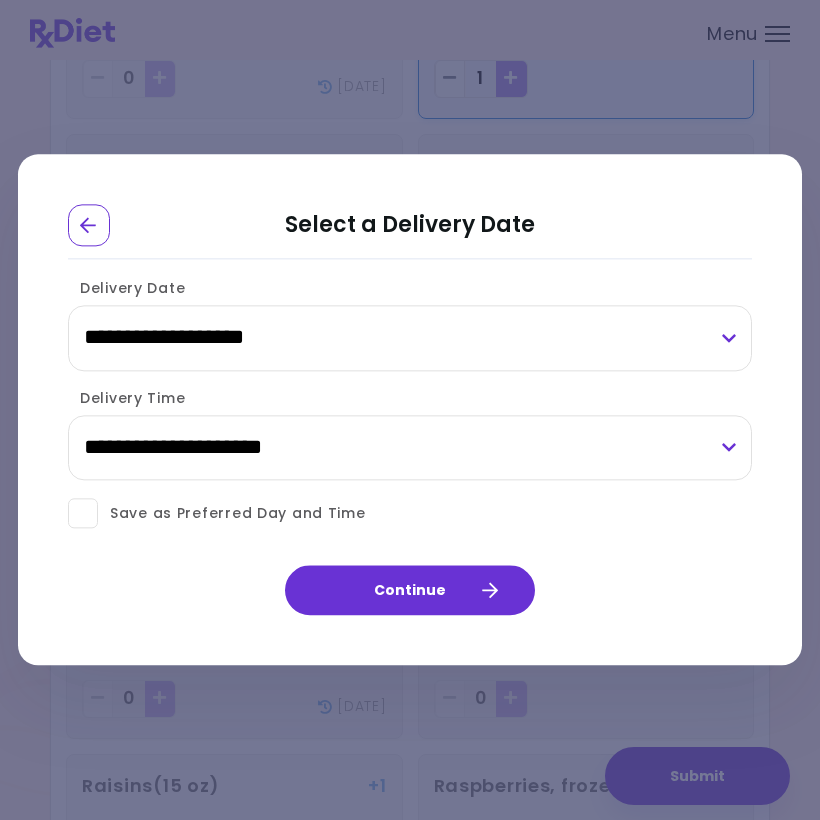 click 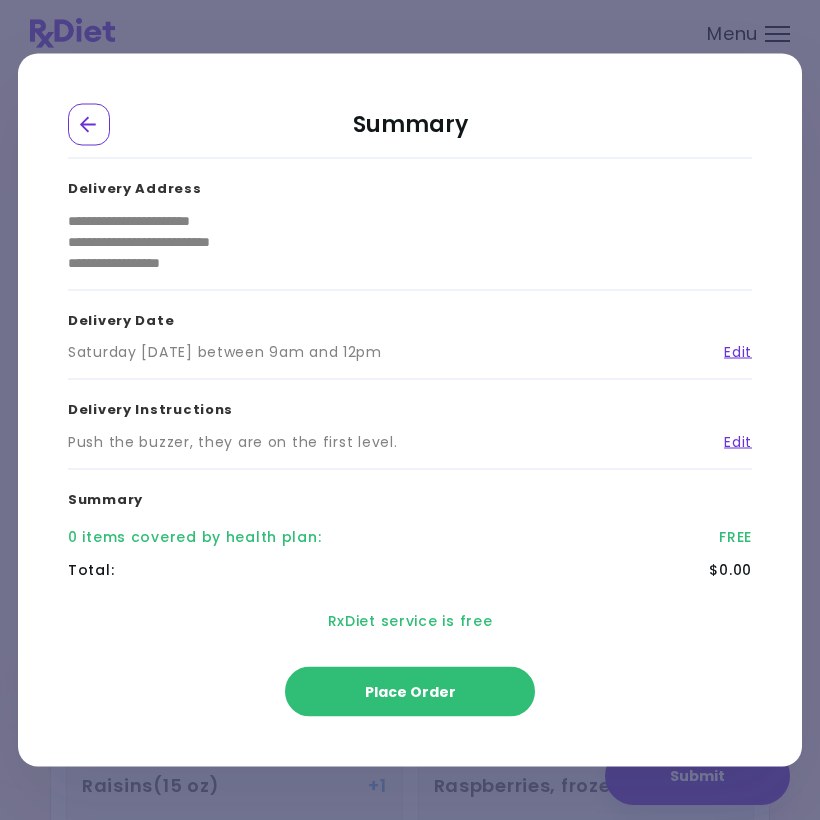 click on "Place Order" at bounding box center [410, 692] 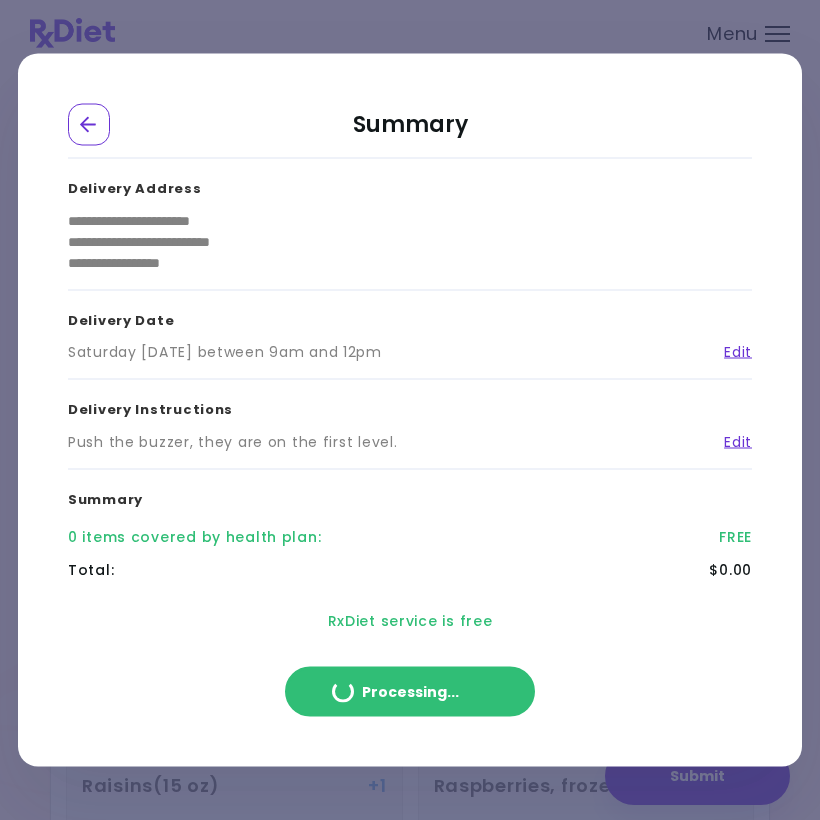 scroll, scrollTop: 206, scrollLeft: 0, axis: vertical 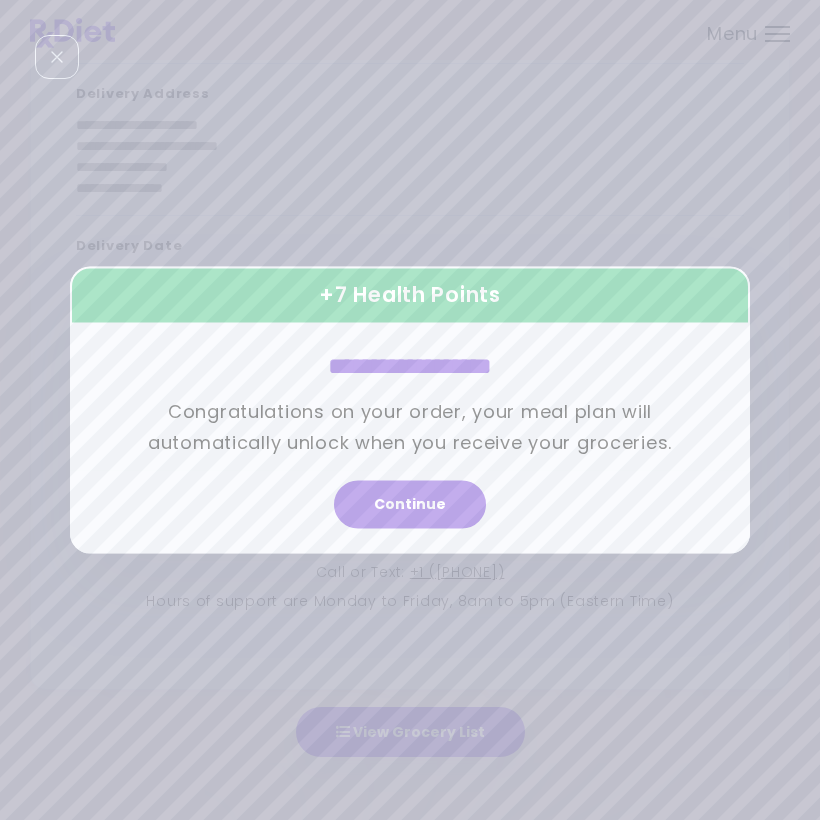 click on "Continue" at bounding box center [410, 505] 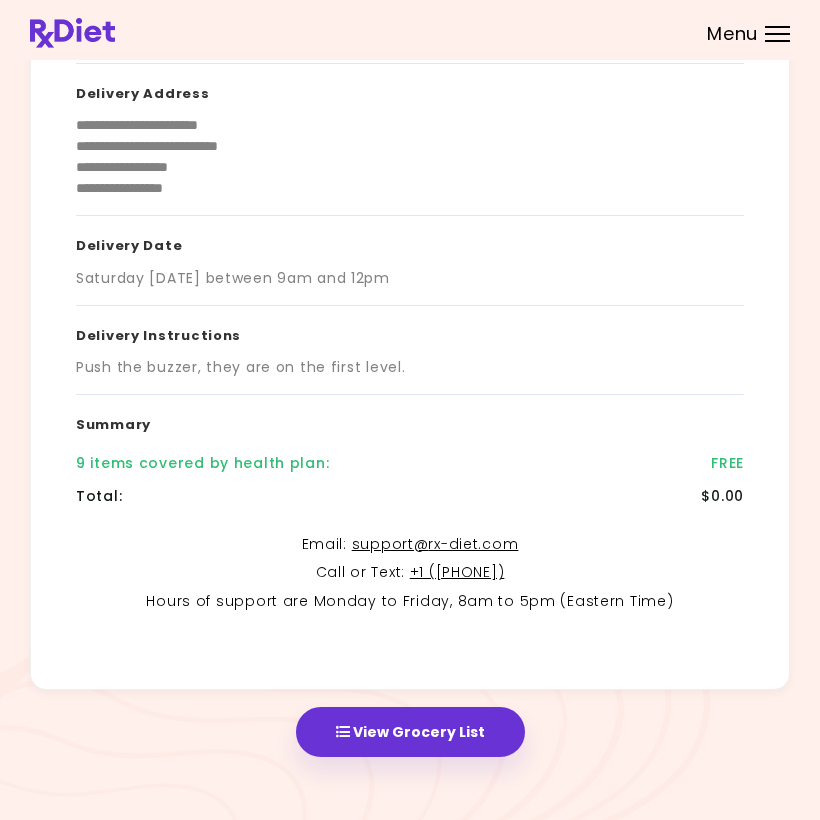 click on "View Grocery List" at bounding box center (410, 732) 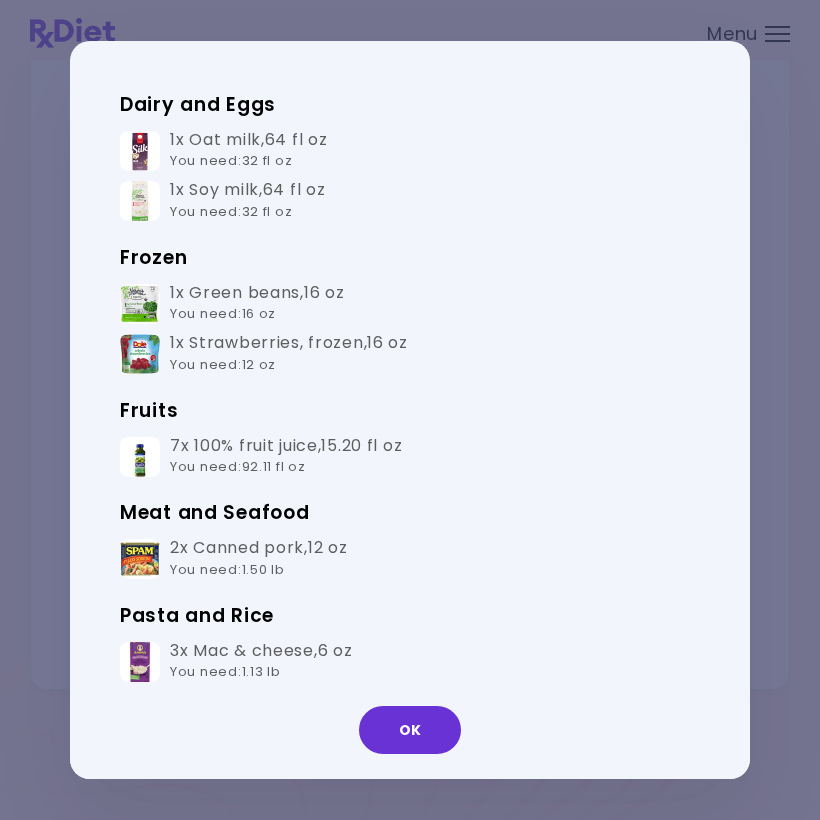 scroll, scrollTop: 212, scrollLeft: 0, axis: vertical 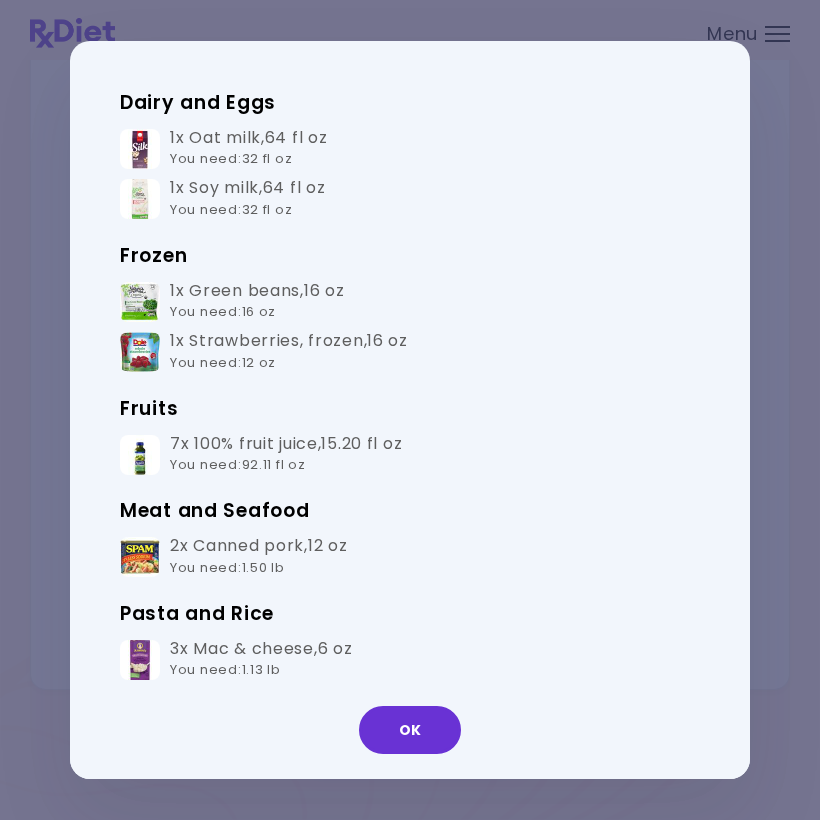 click on "OK" at bounding box center (410, 730) 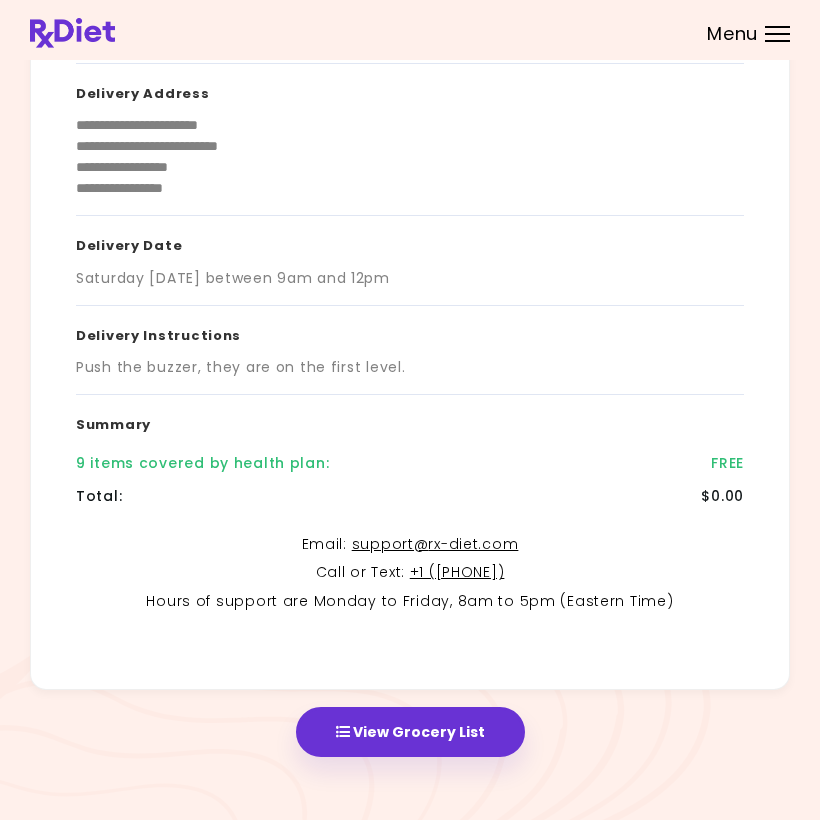 click on "View Grocery List" at bounding box center (410, 732) 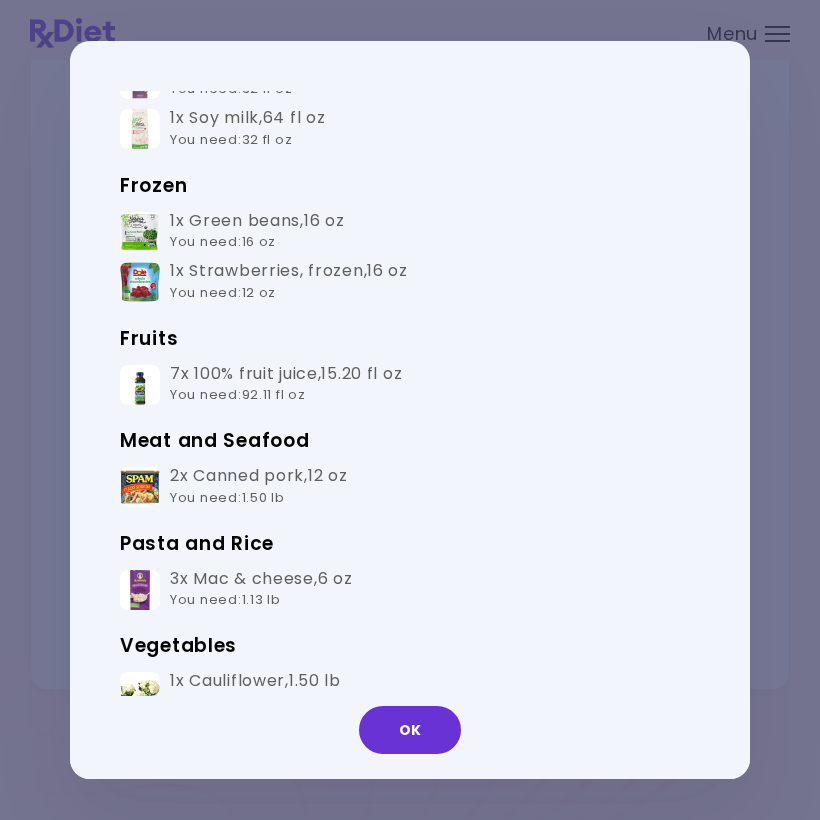 scroll, scrollTop: 280, scrollLeft: 0, axis: vertical 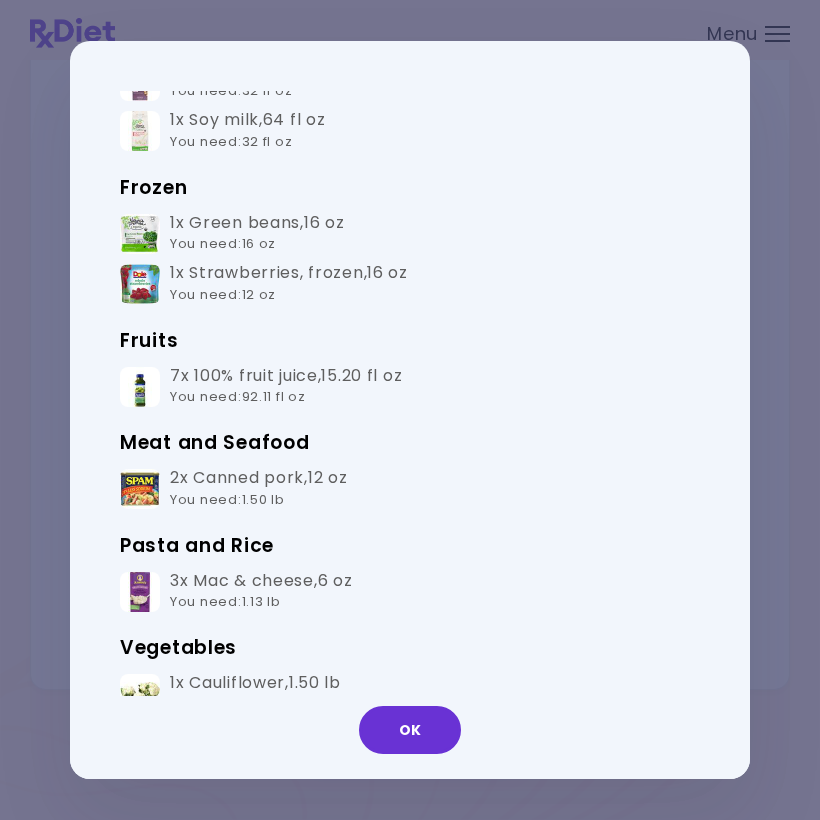 click on "OK" at bounding box center (410, 730) 